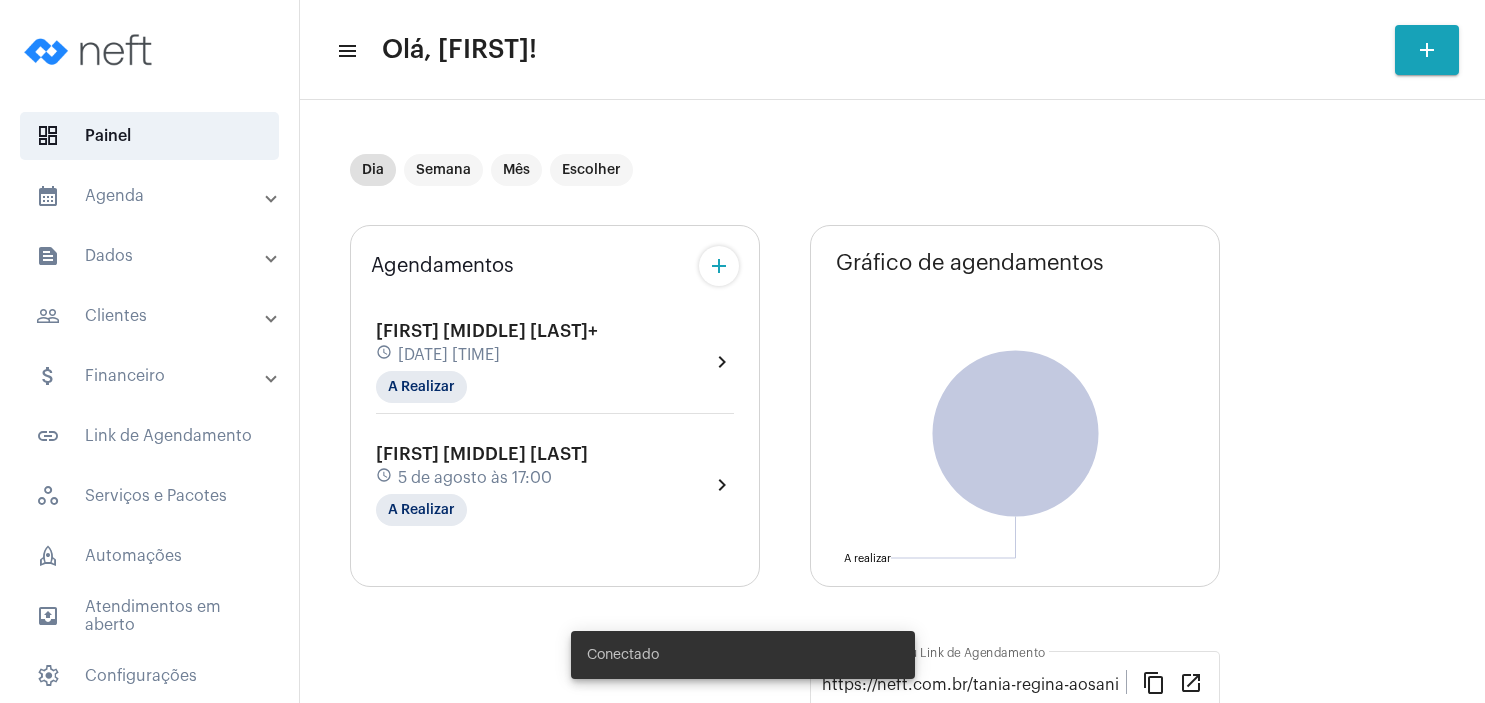 scroll, scrollTop: 0, scrollLeft: 0, axis: both 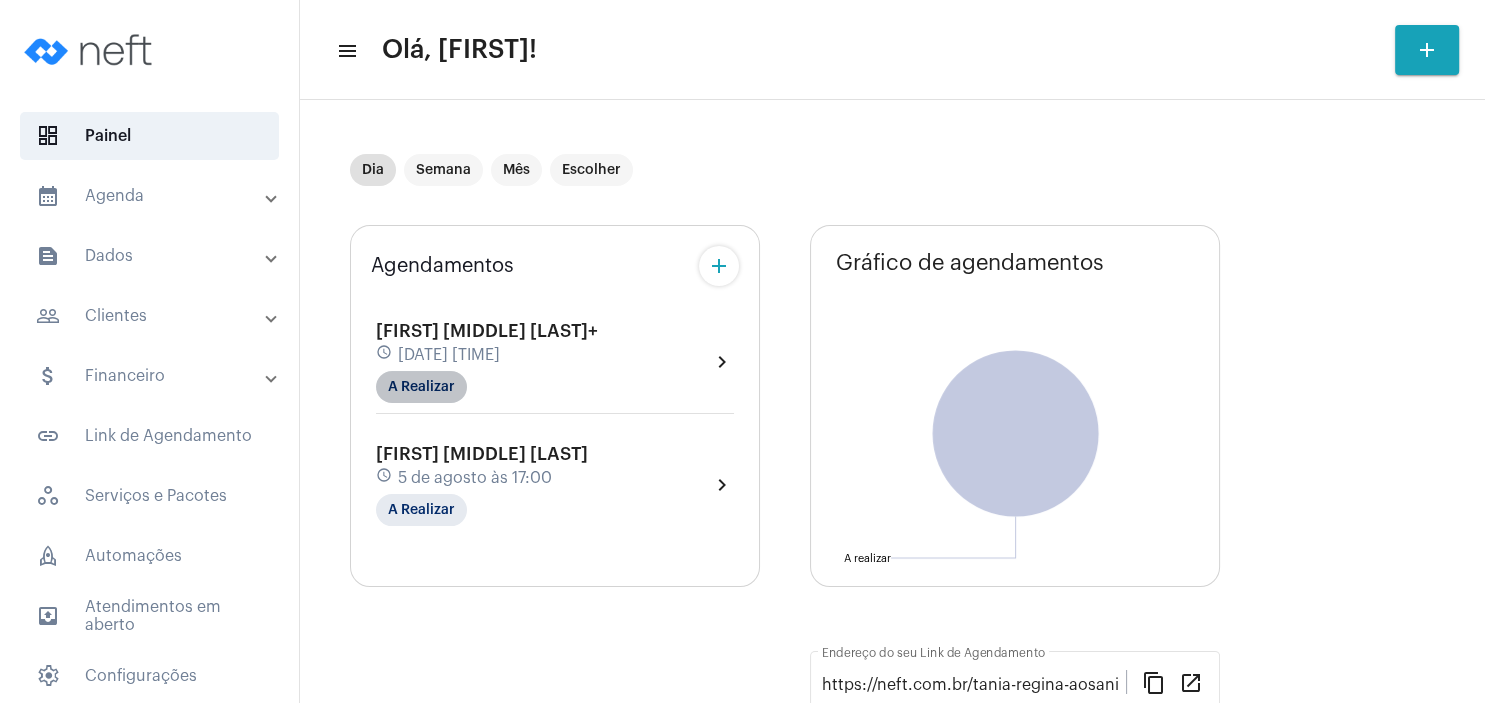 click on "A Realizar" 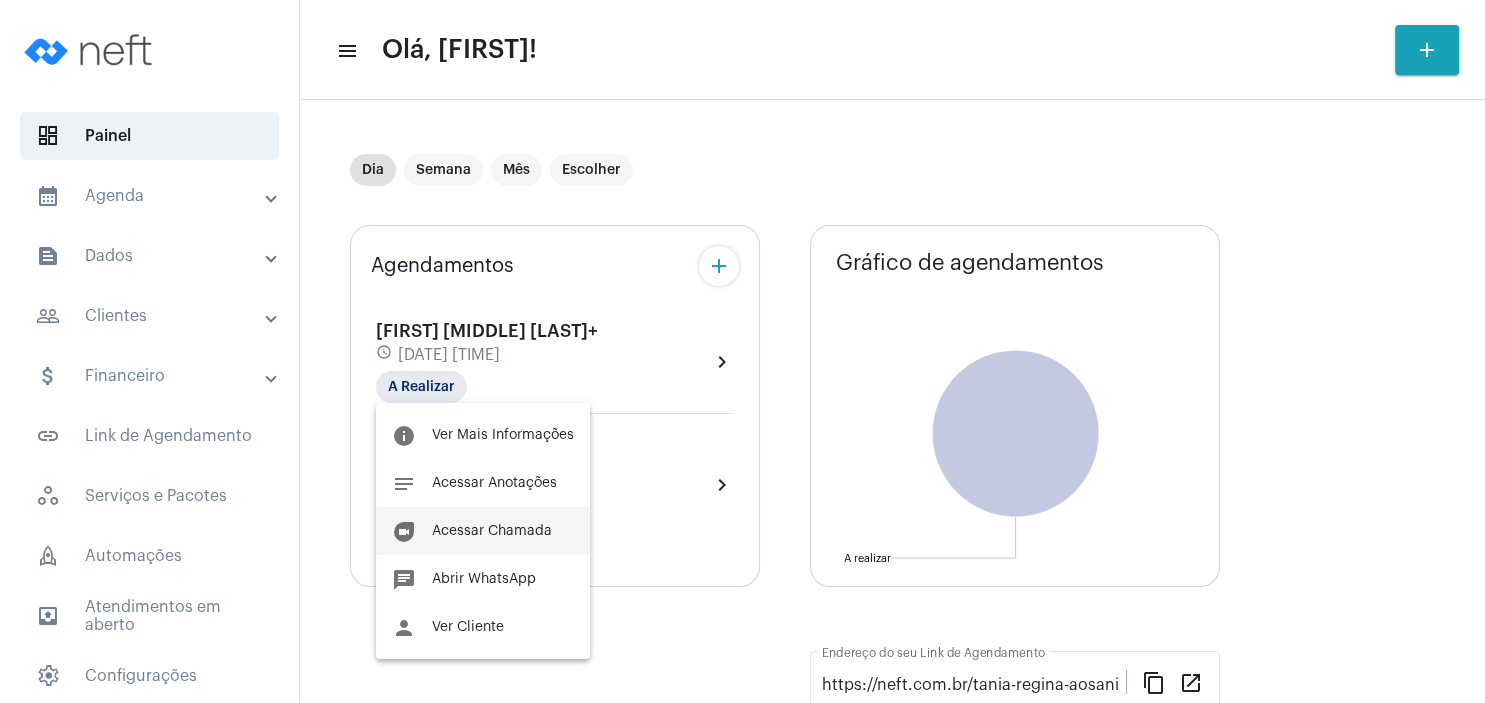 click on "Acessar Chamada" at bounding box center (492, 531) 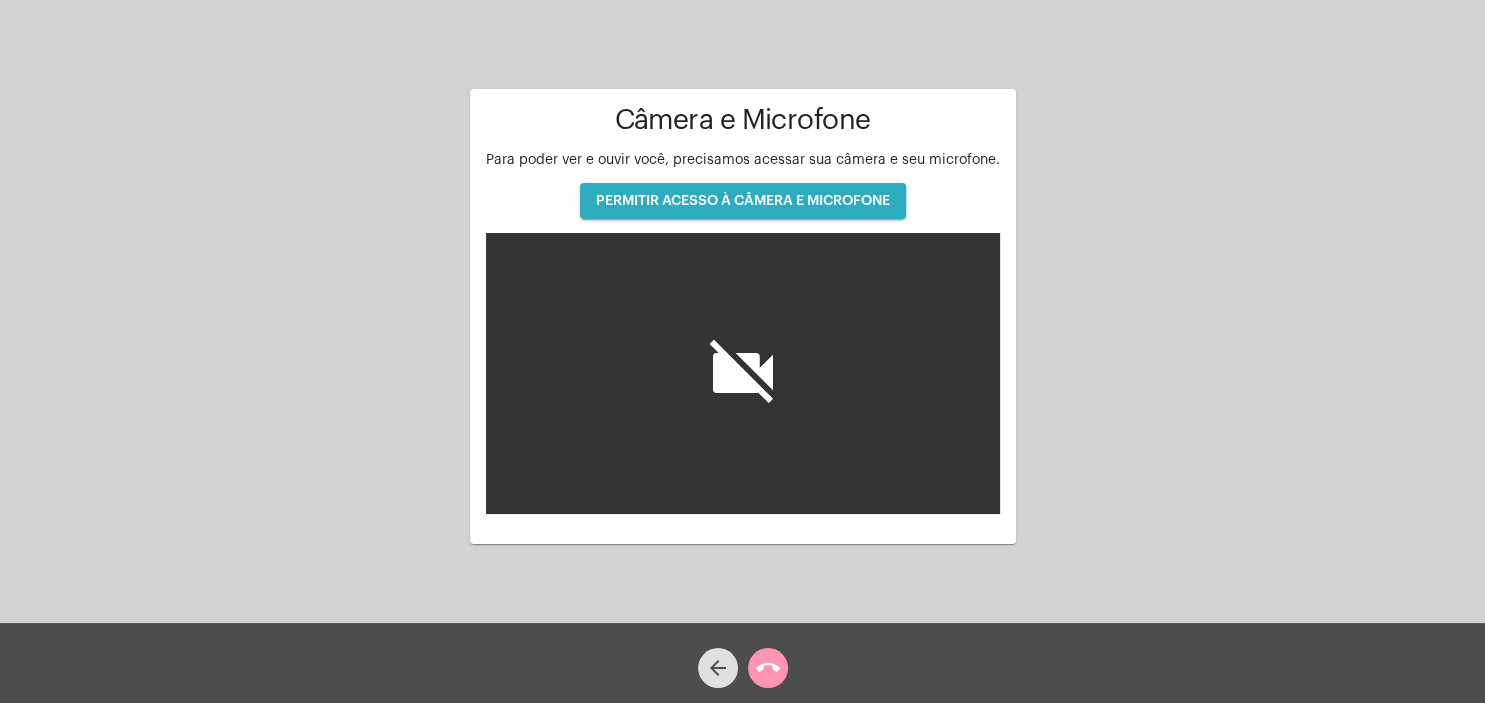 click on "PERMITIR ACESSO À CÂMERA E MICROFONE" 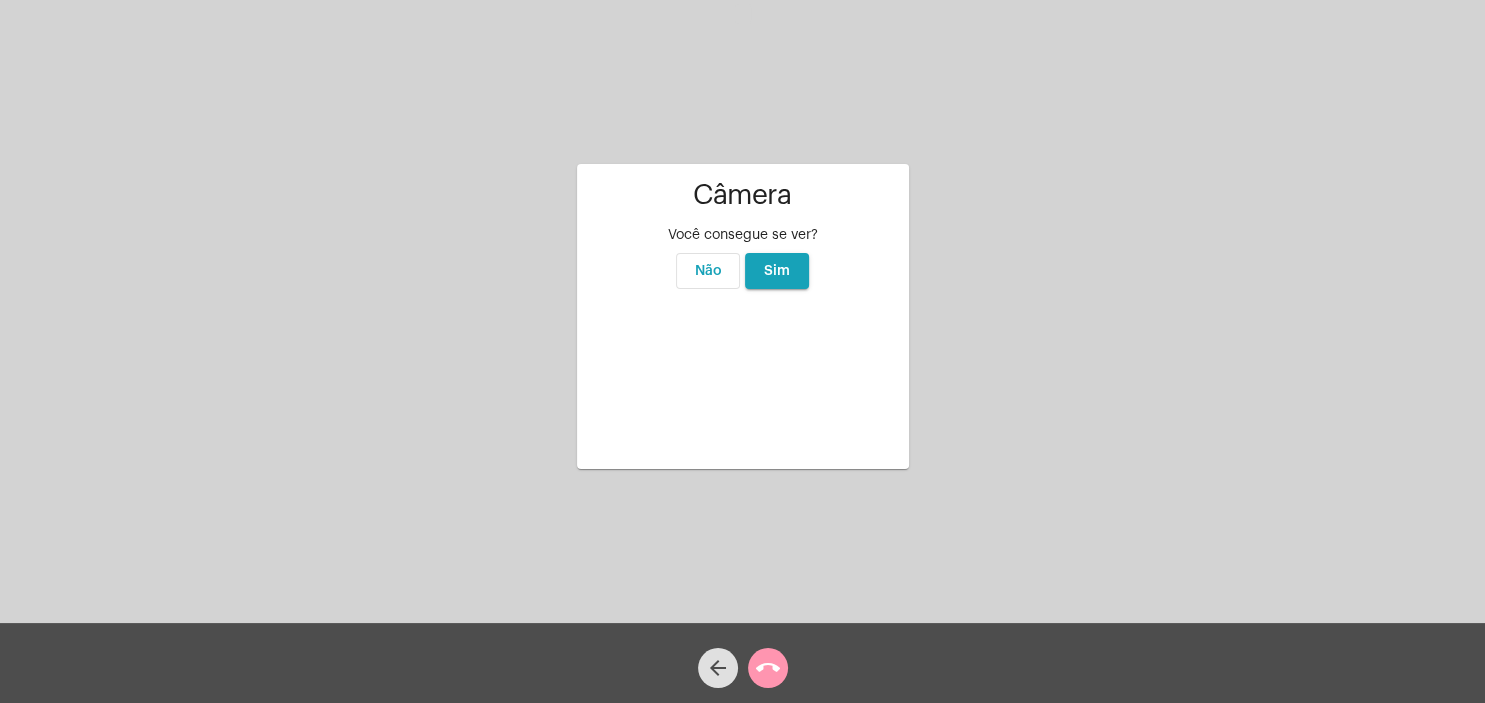 click on "Sim" 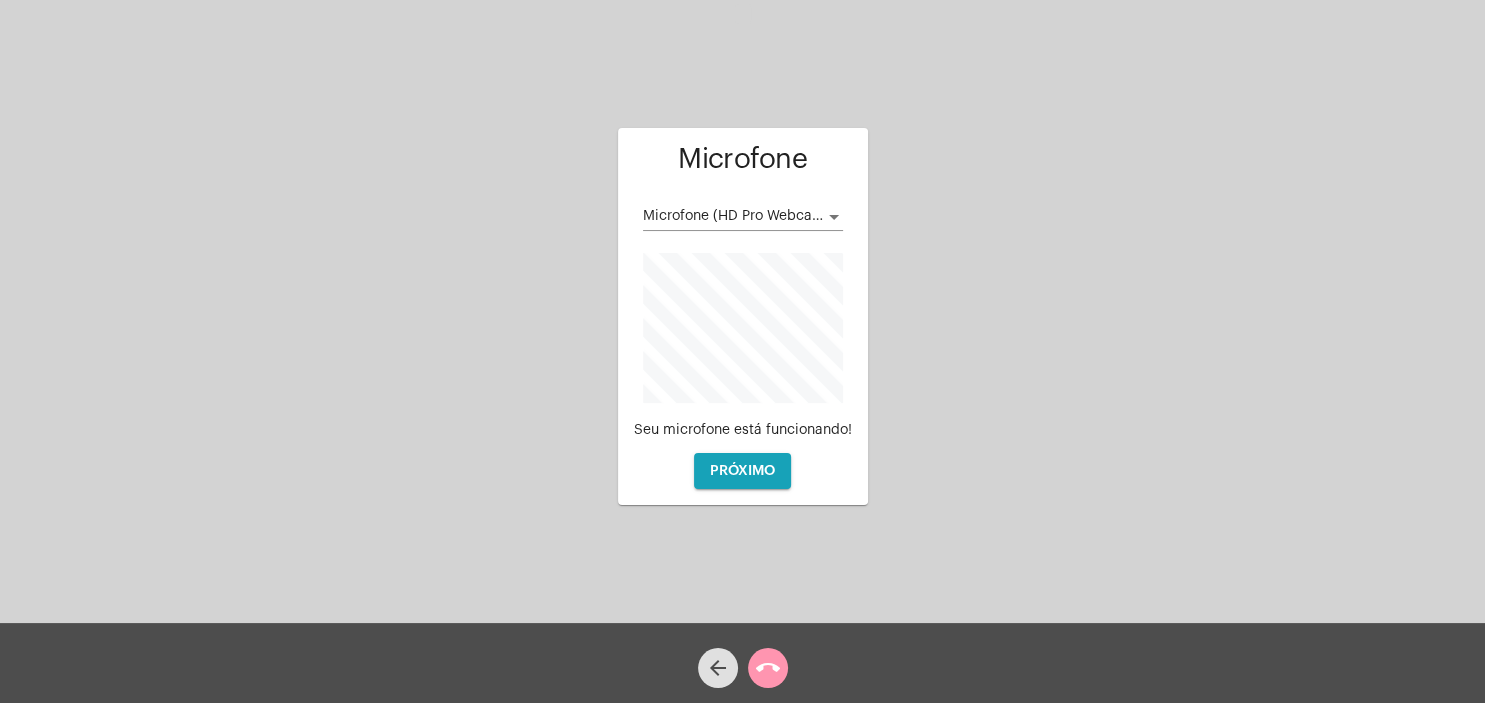 click at bounding box center [834, 217] 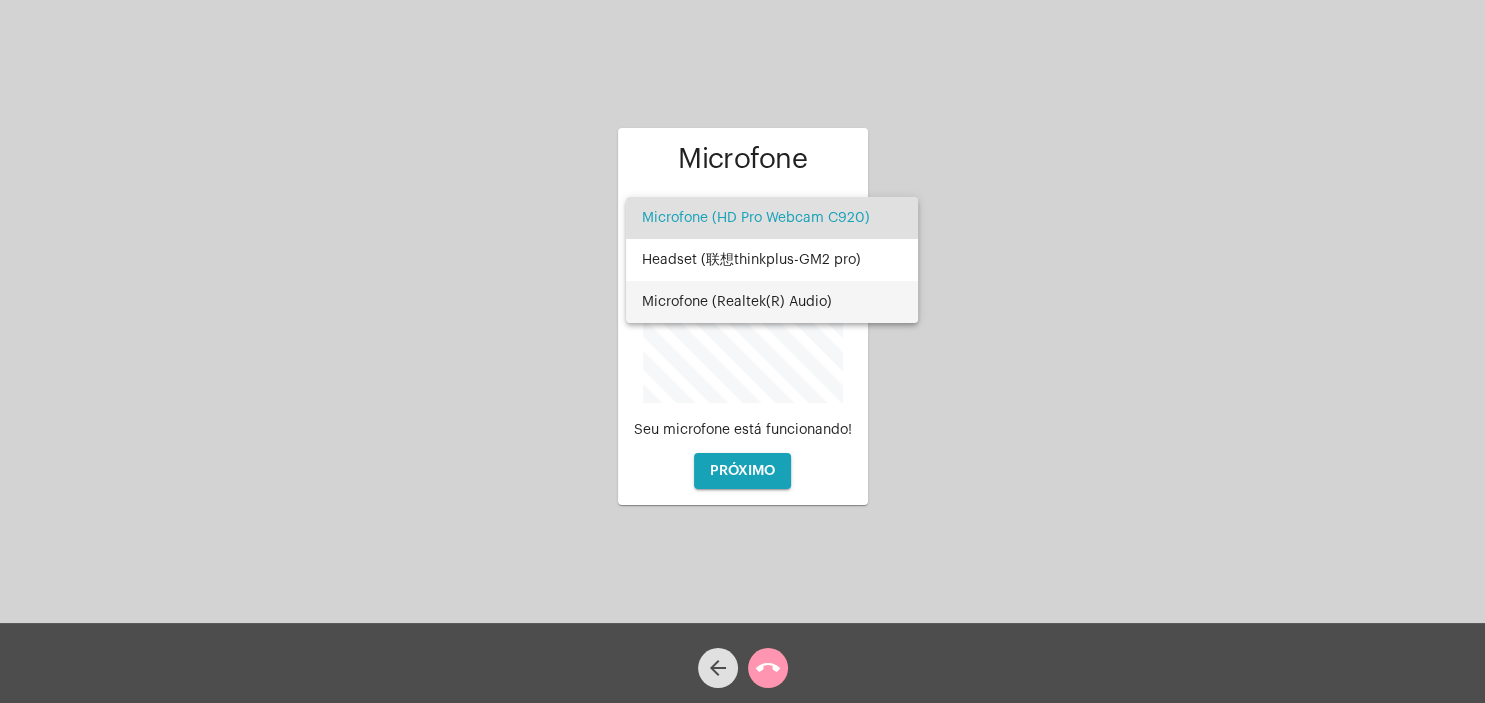 click on "Microfone (Realtek(R) Audio)" at bounding box center (772, 302) 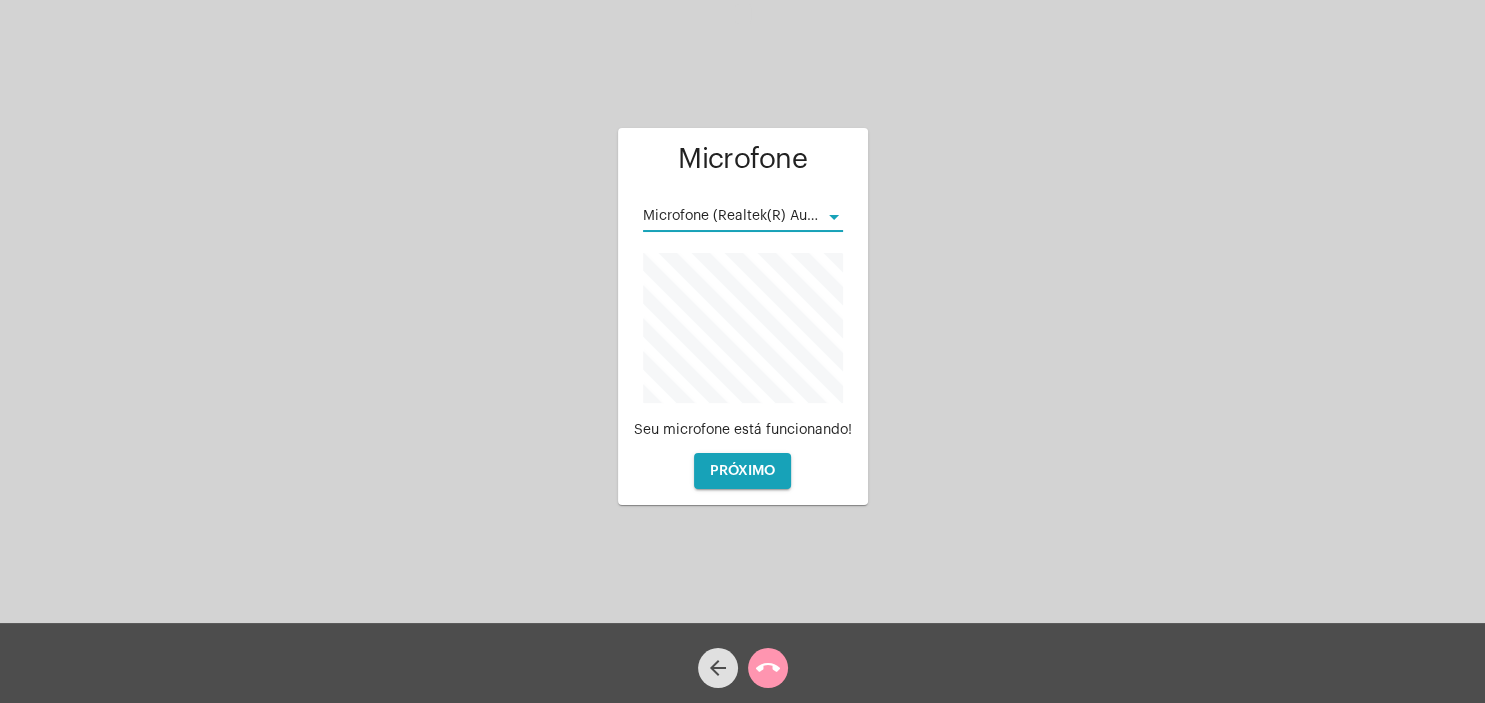 click at bounding box center (834, 217) 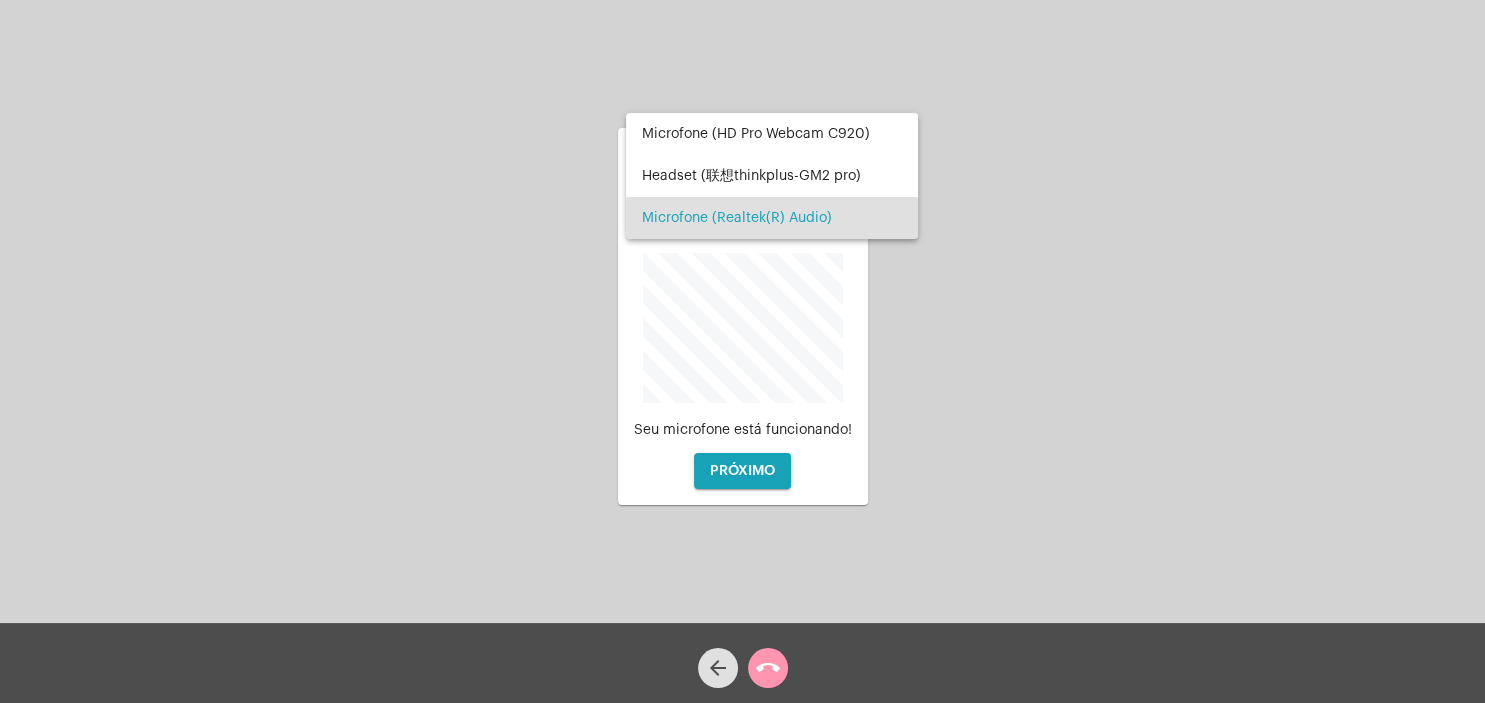 click on "Microfone (Realtek(R) Audio)" at bounding box center (772, 218) 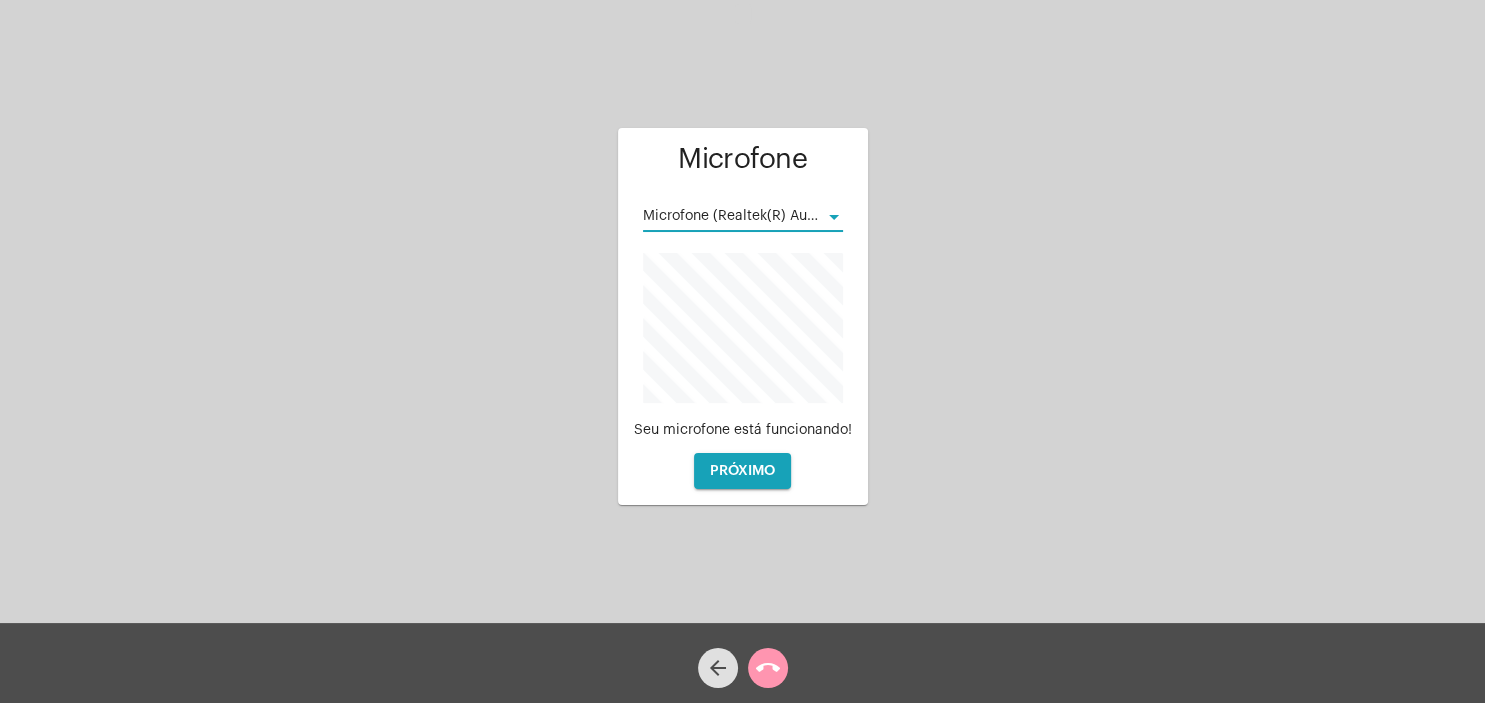 click on "PRÓXIMO" 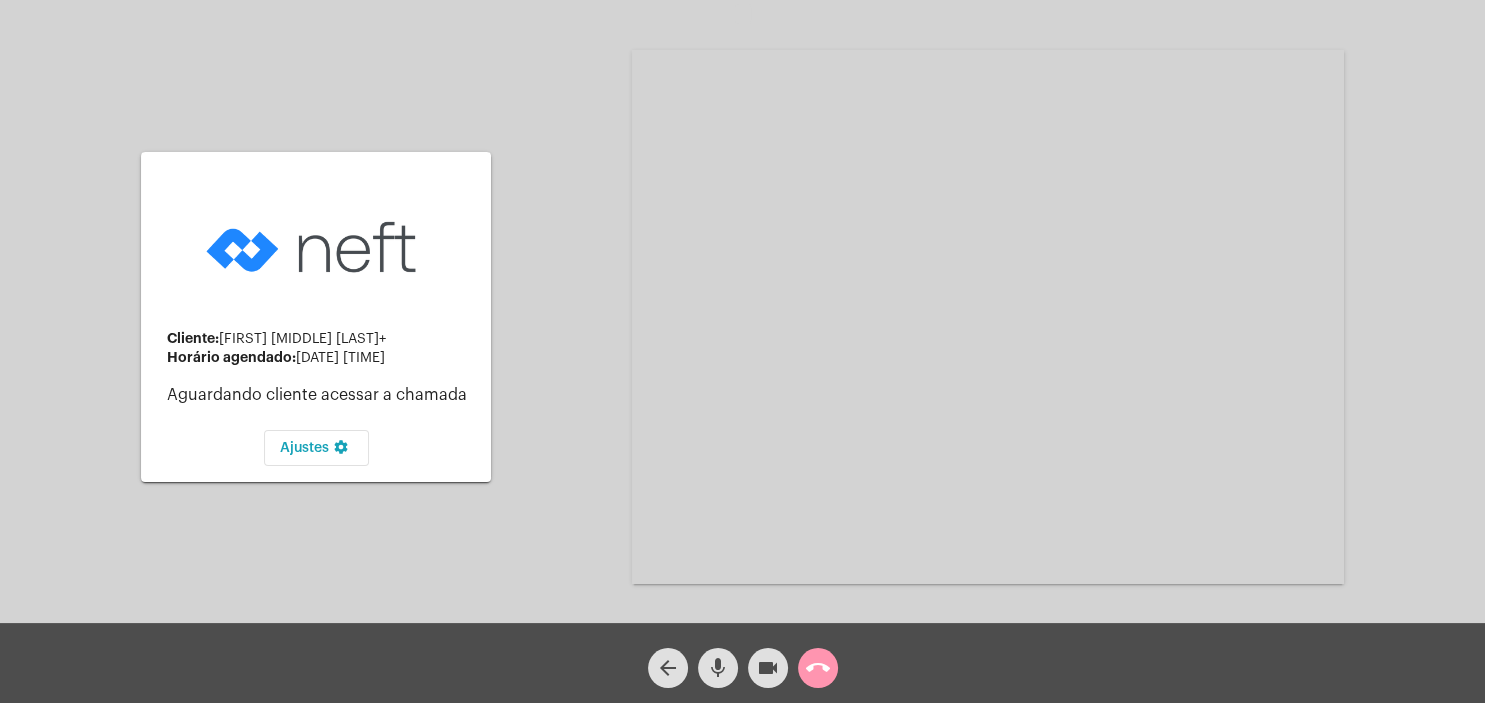 click on "videocam" 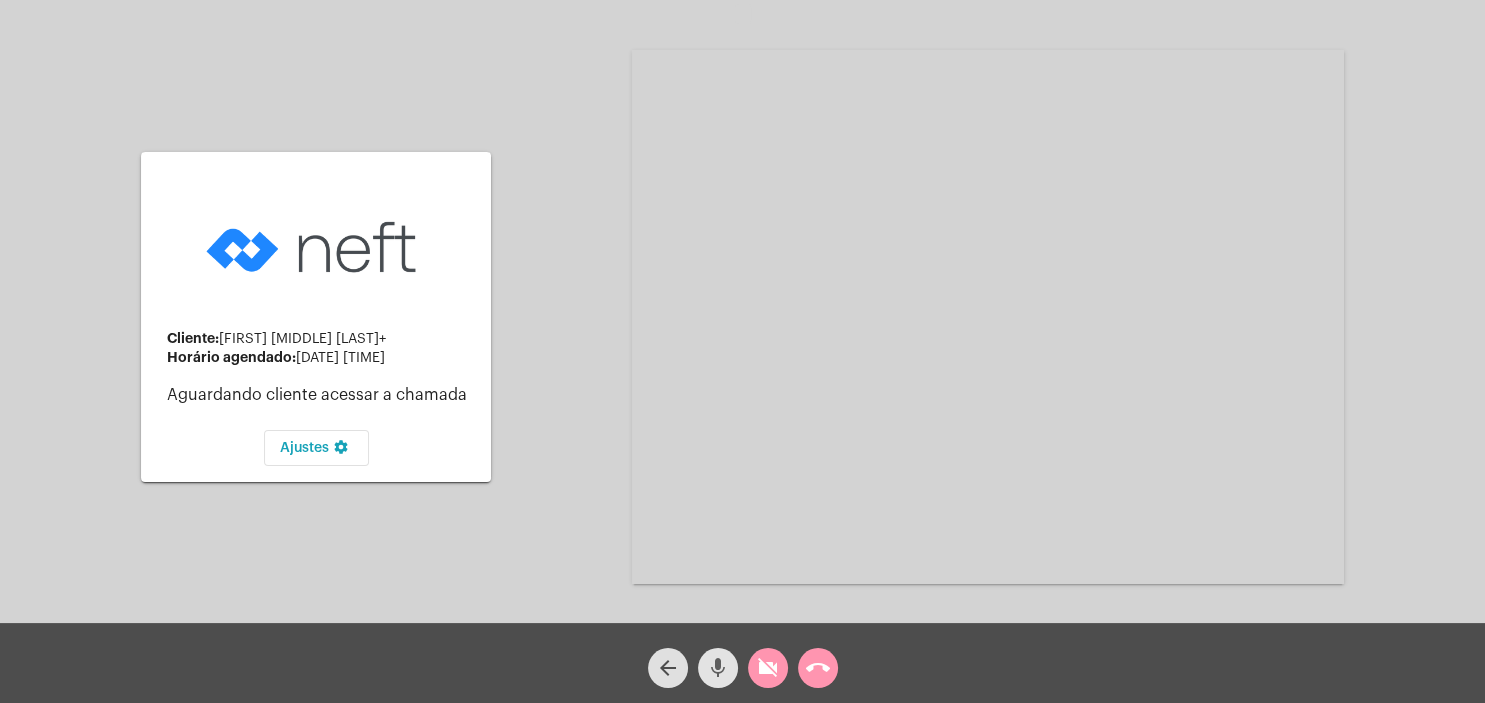 click on "mic" 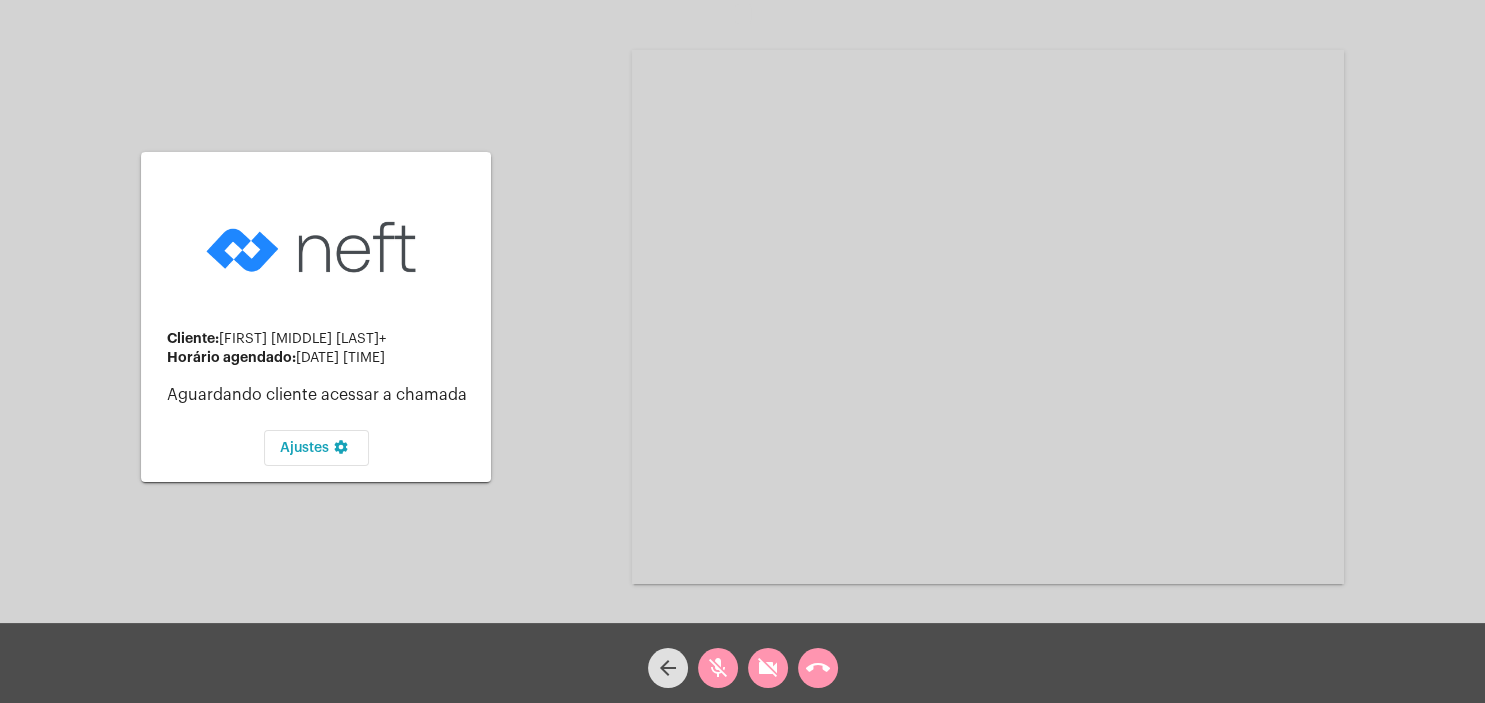 click on "videocam_off" 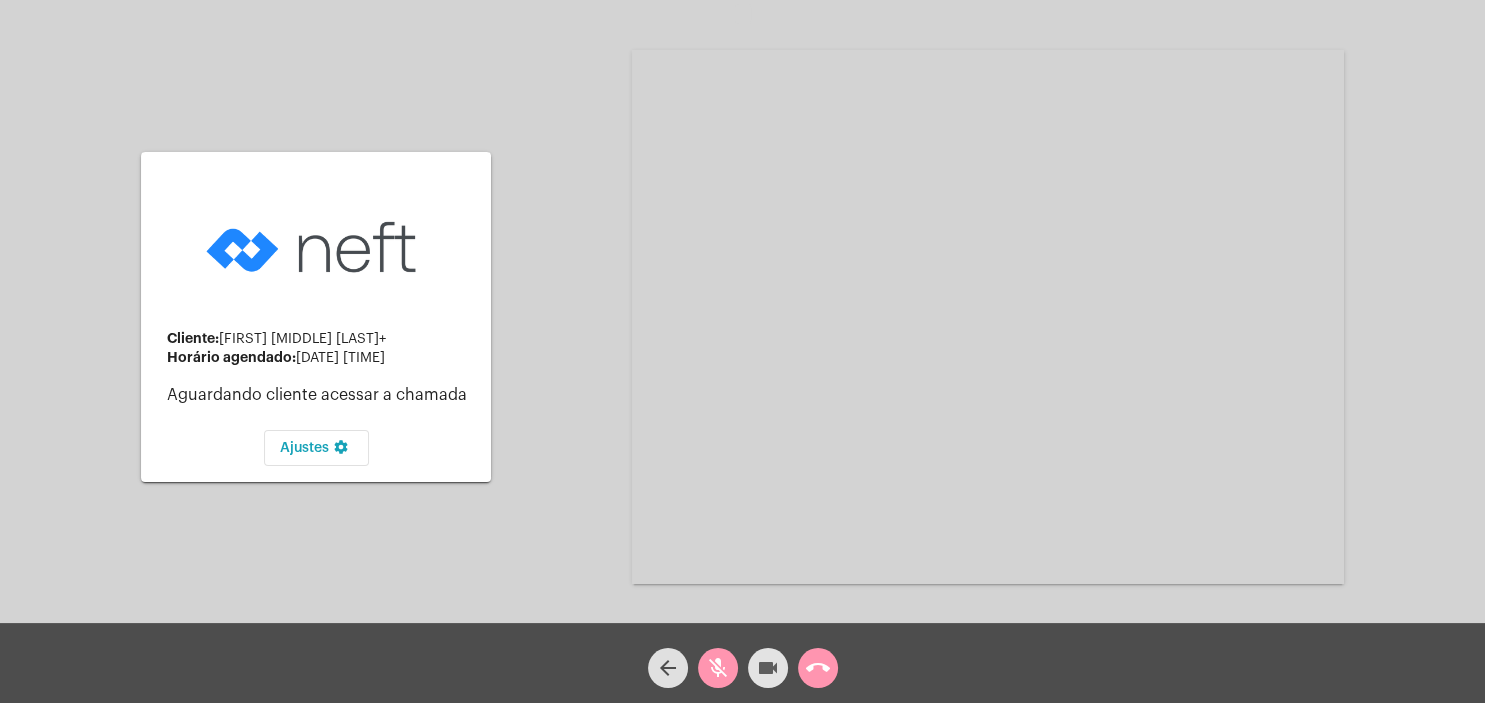 click on "videocam" 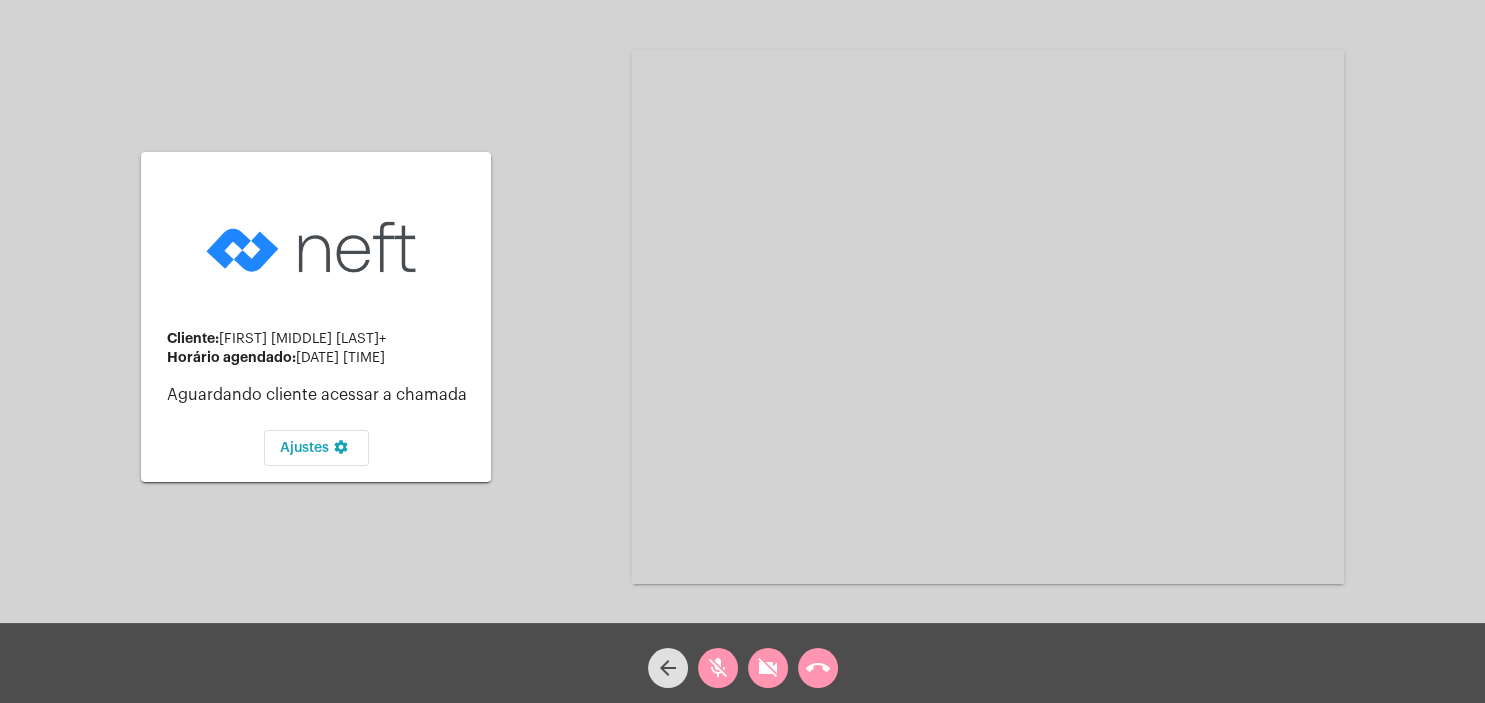 click on "videocam_off" 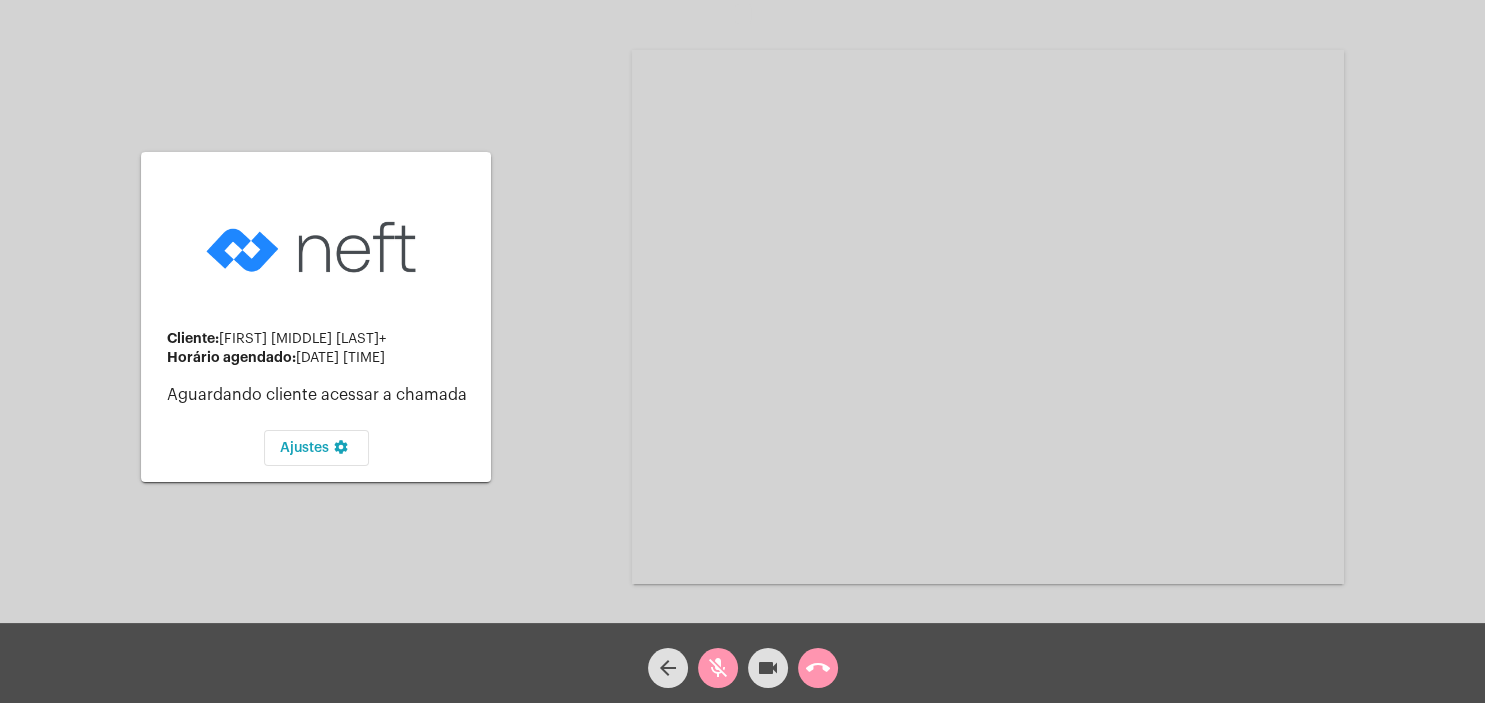 click on "videocam" 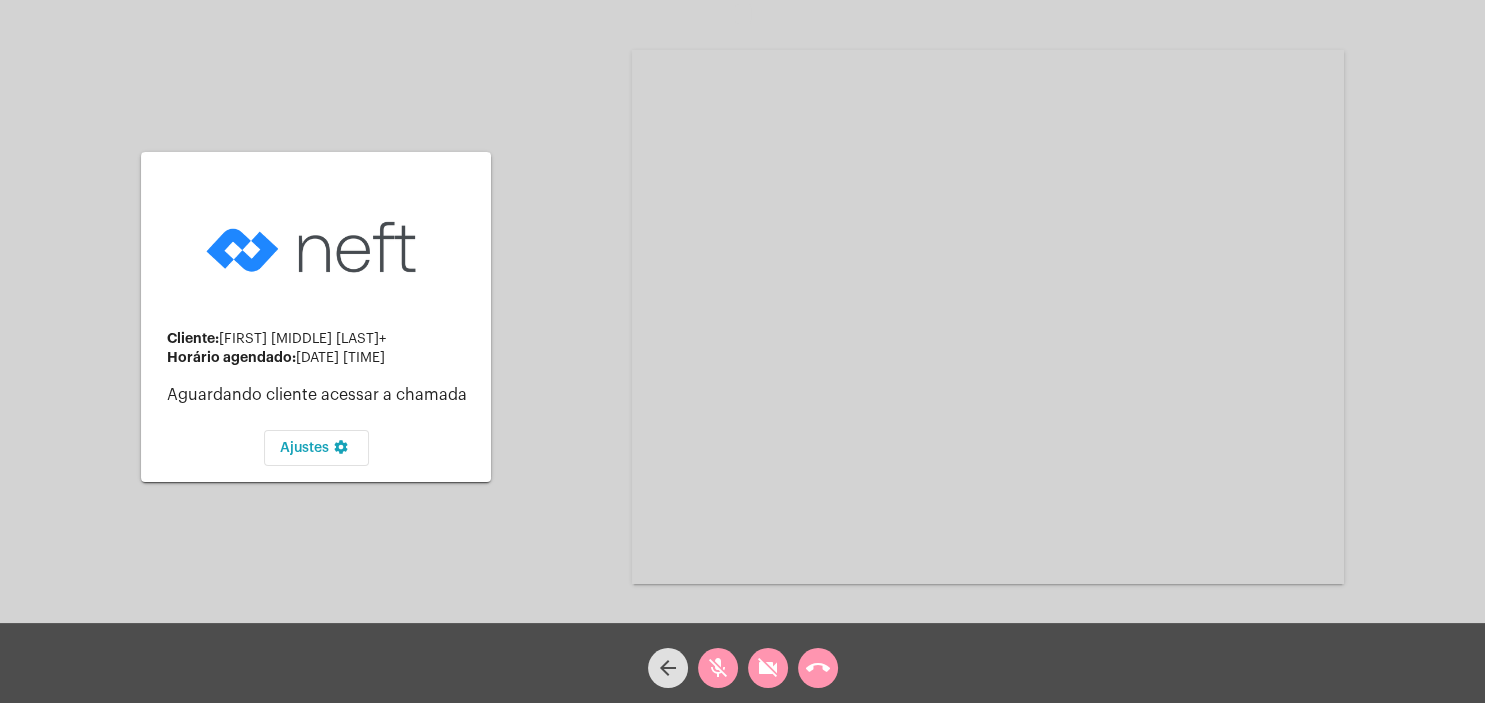 click on "videocam_off" 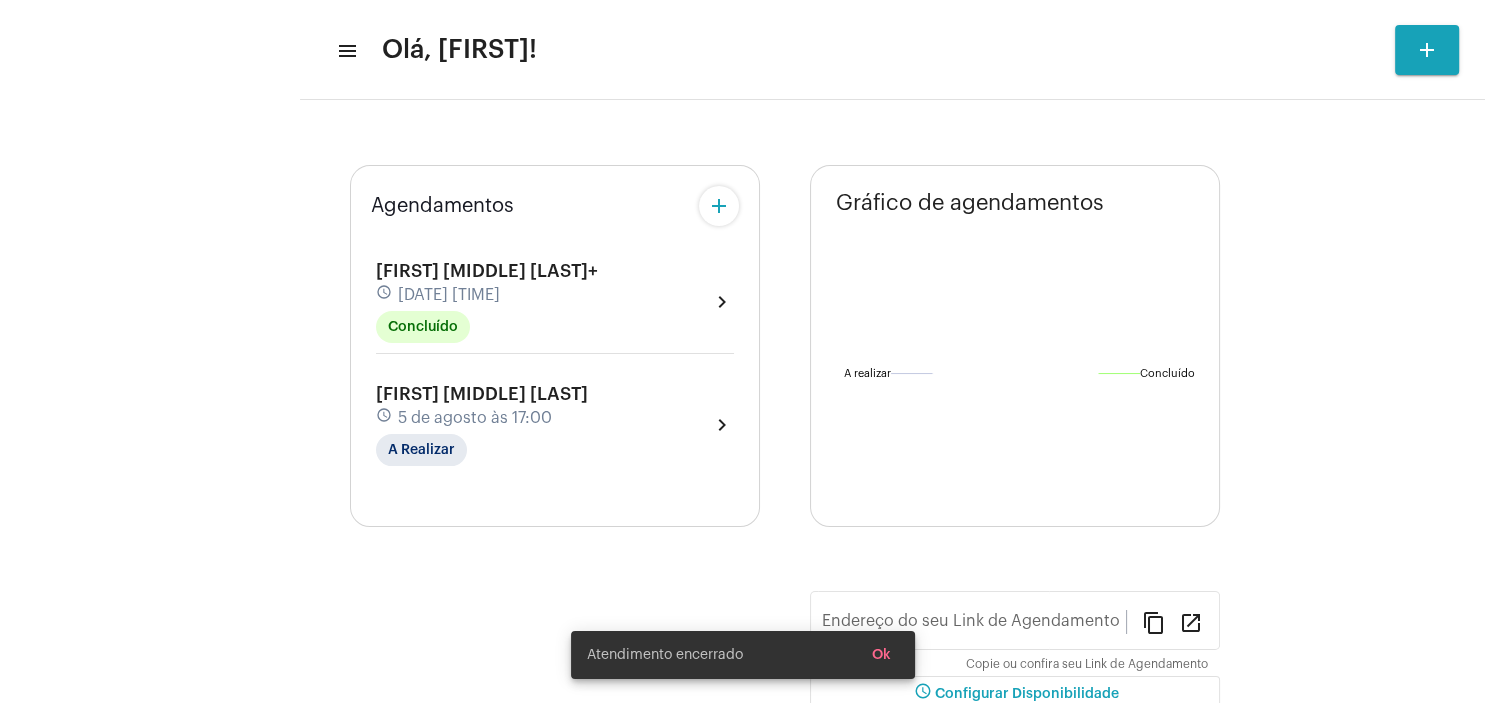 type on "https://neft.com.br/tania-regina-aosani" 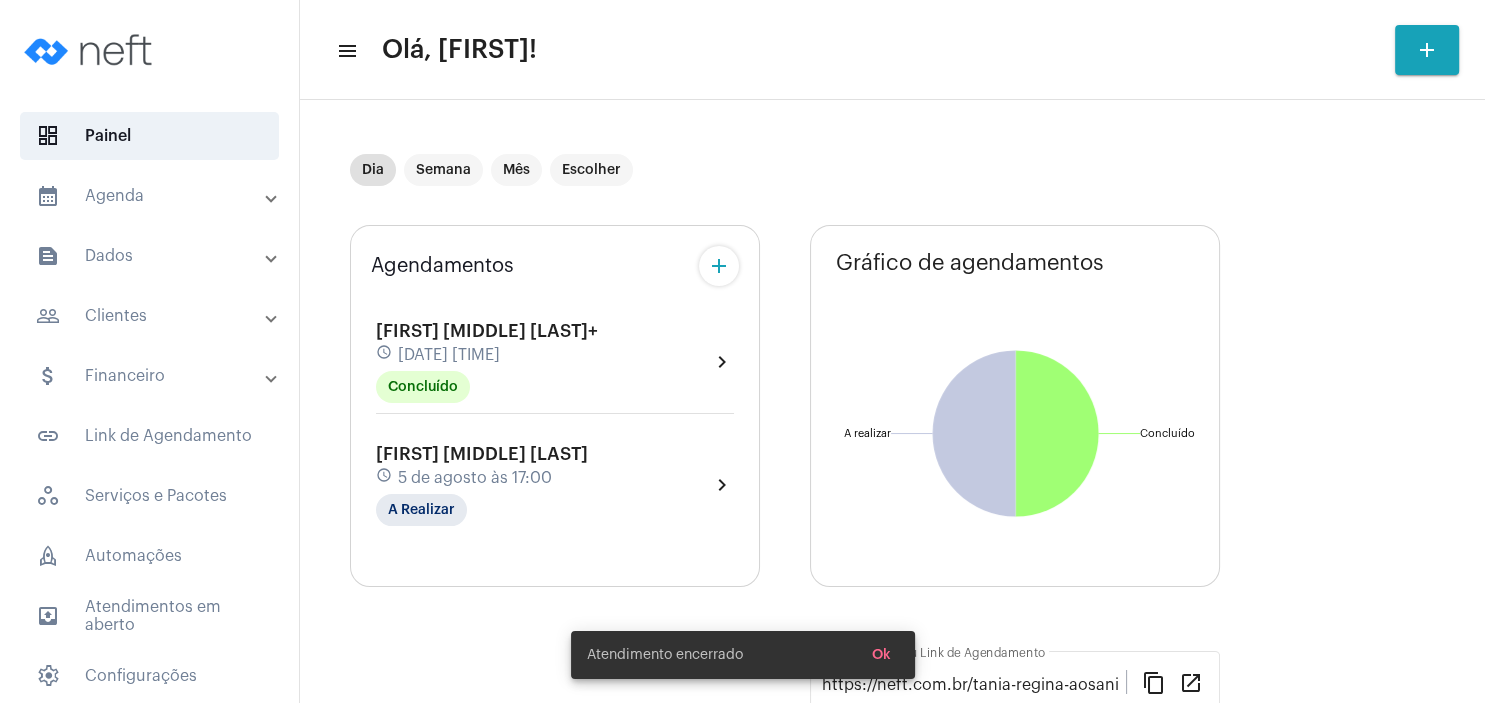 click on "[DATE] [TIME]" 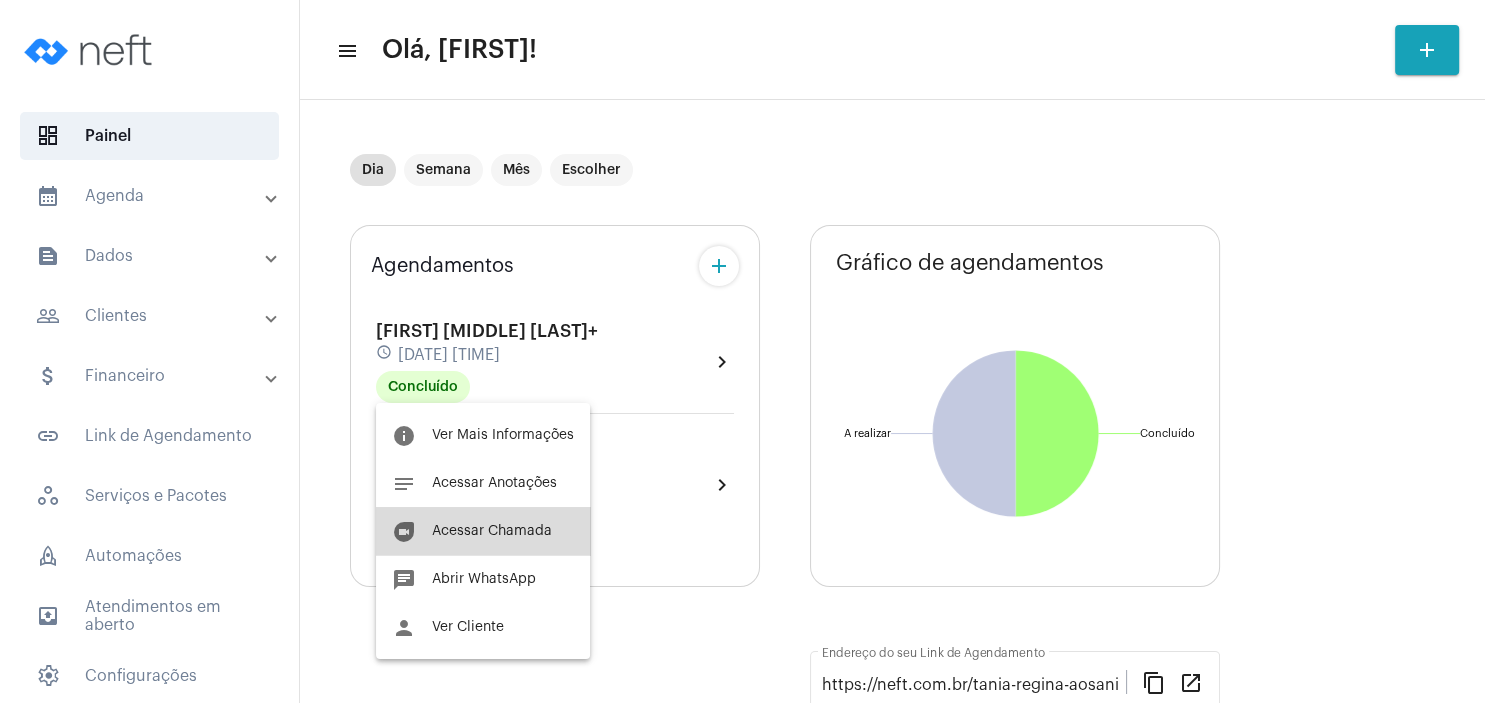 click on "duo Acessar Chamada" at bounding box center [483, 531] 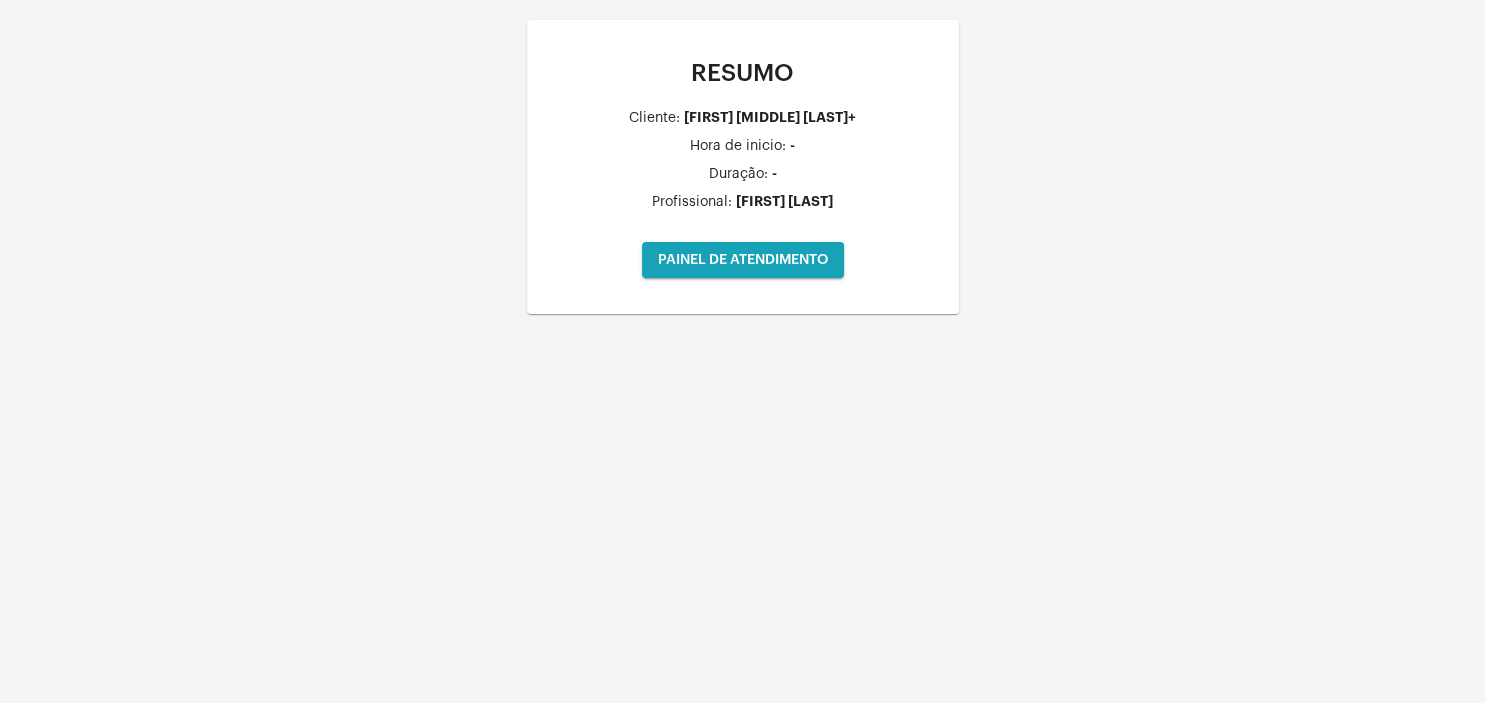 click on "PAINEL DE ATENDIMENTO" 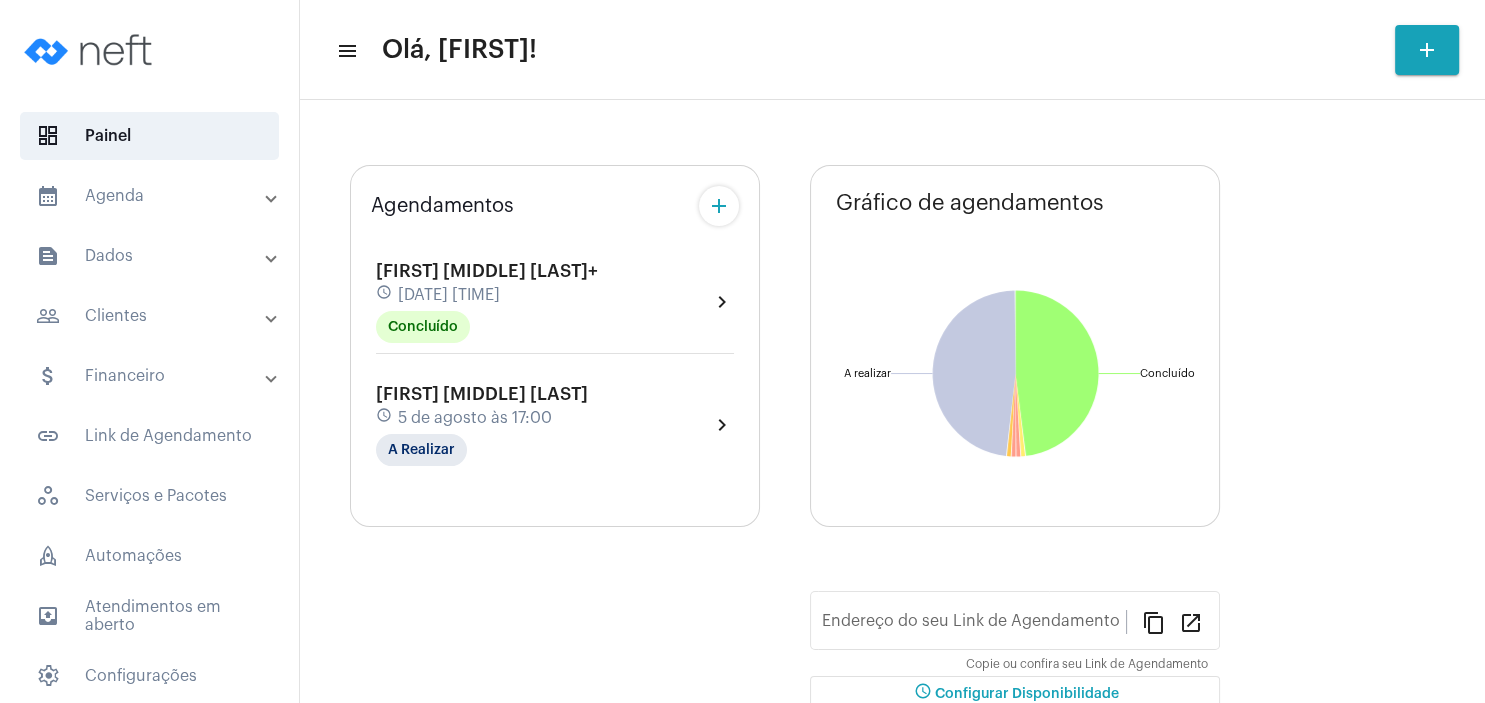 type on "https://neft.com.br/tania-regina-aosani" 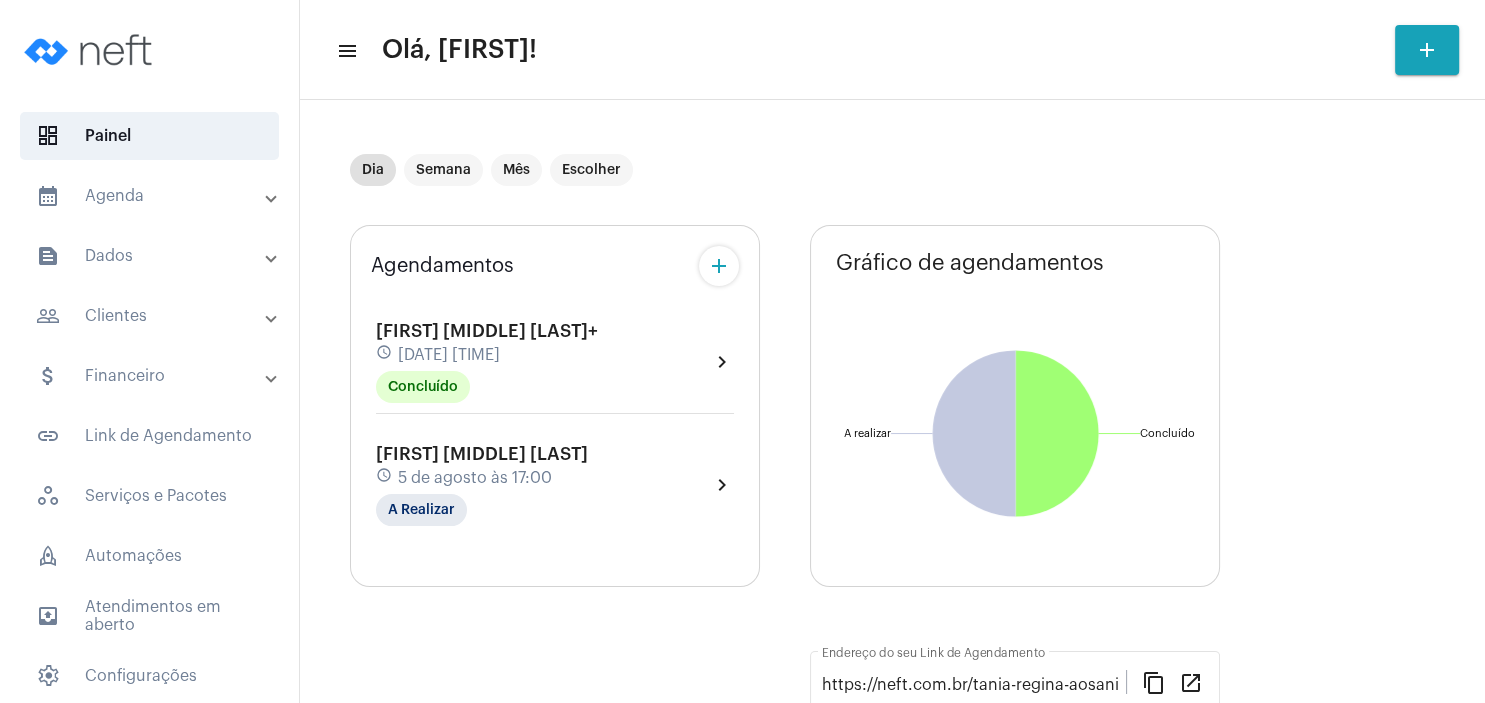 click on "[FIRST] [MIDDLE] [LAST]+" 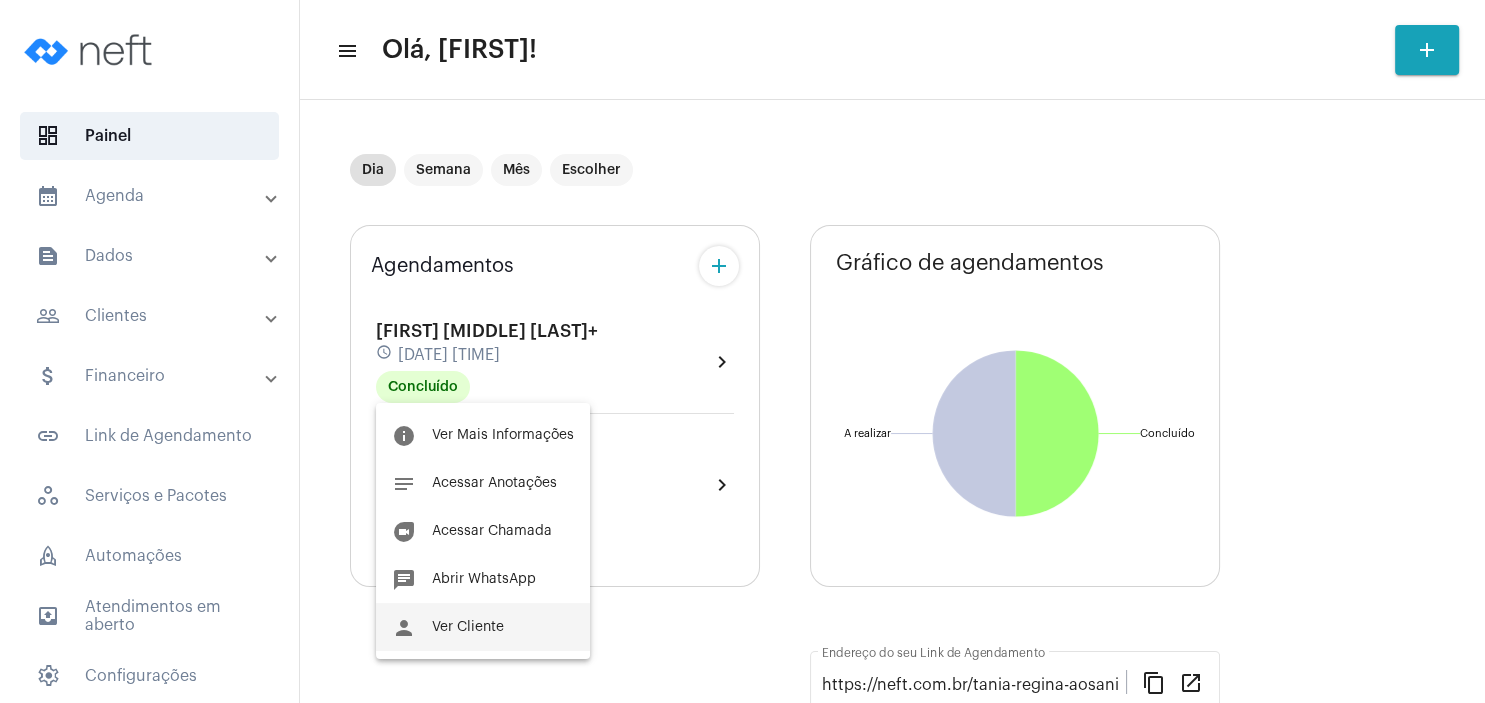click on "person Ver Cliente" at bounding box center [483, 627] 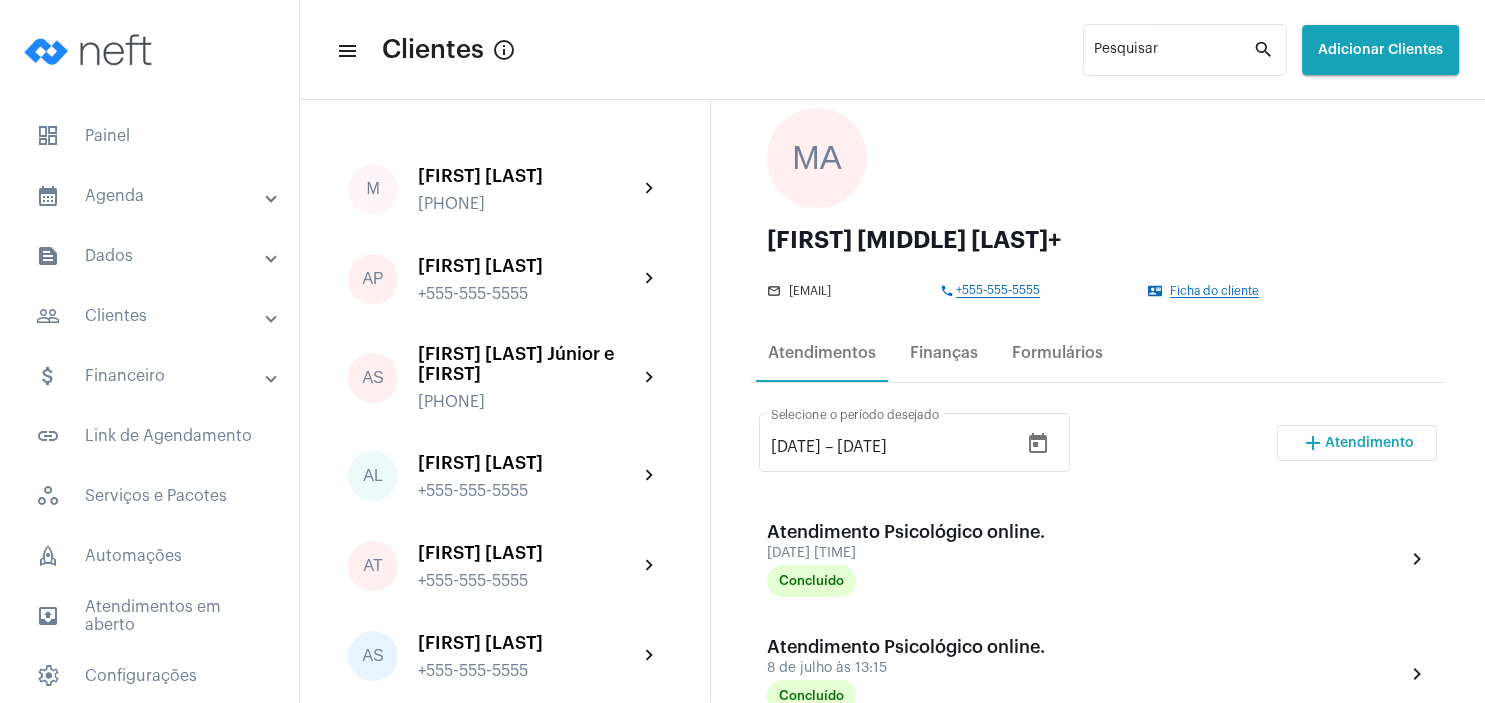 scroll, scrollTop: 192, scrollLeft: 0, axis: vertical 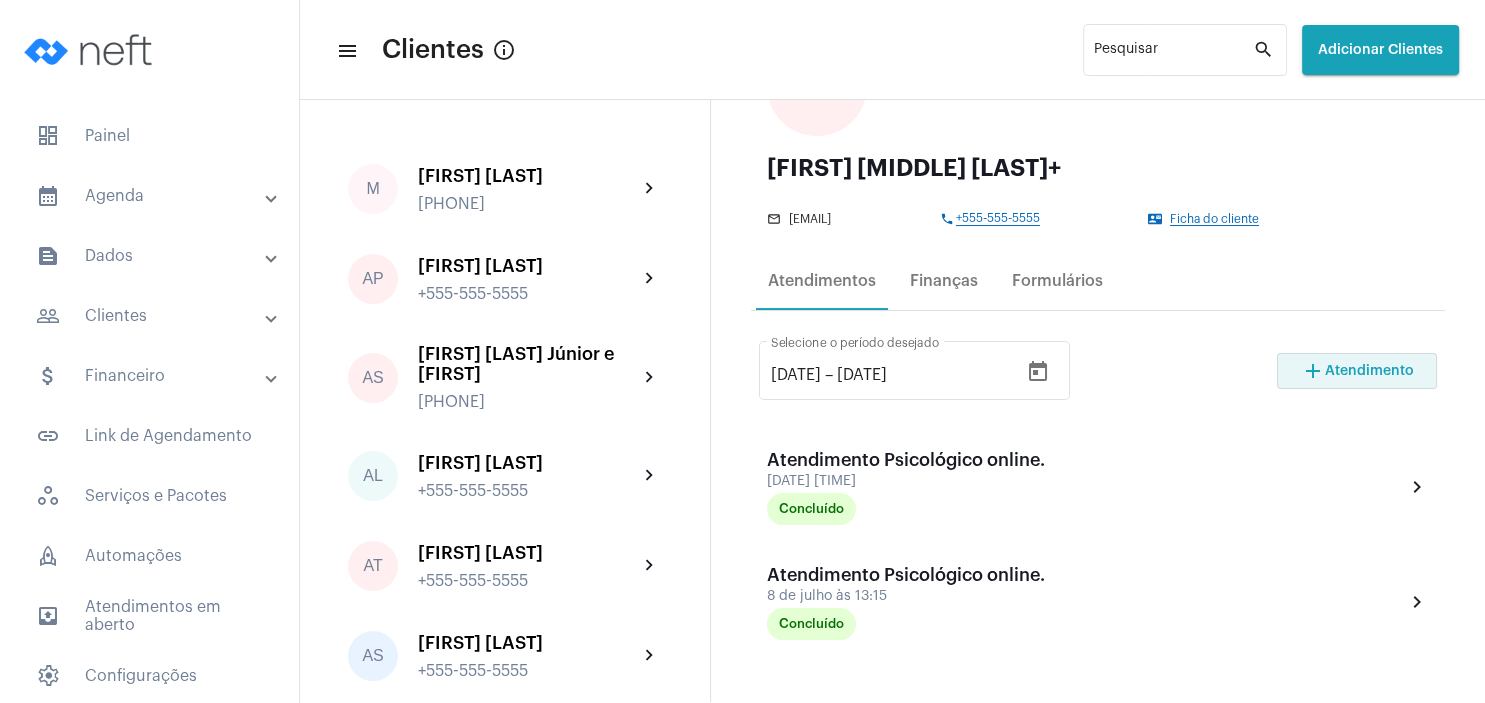 click on "add" at bounding box center [1313, 371] 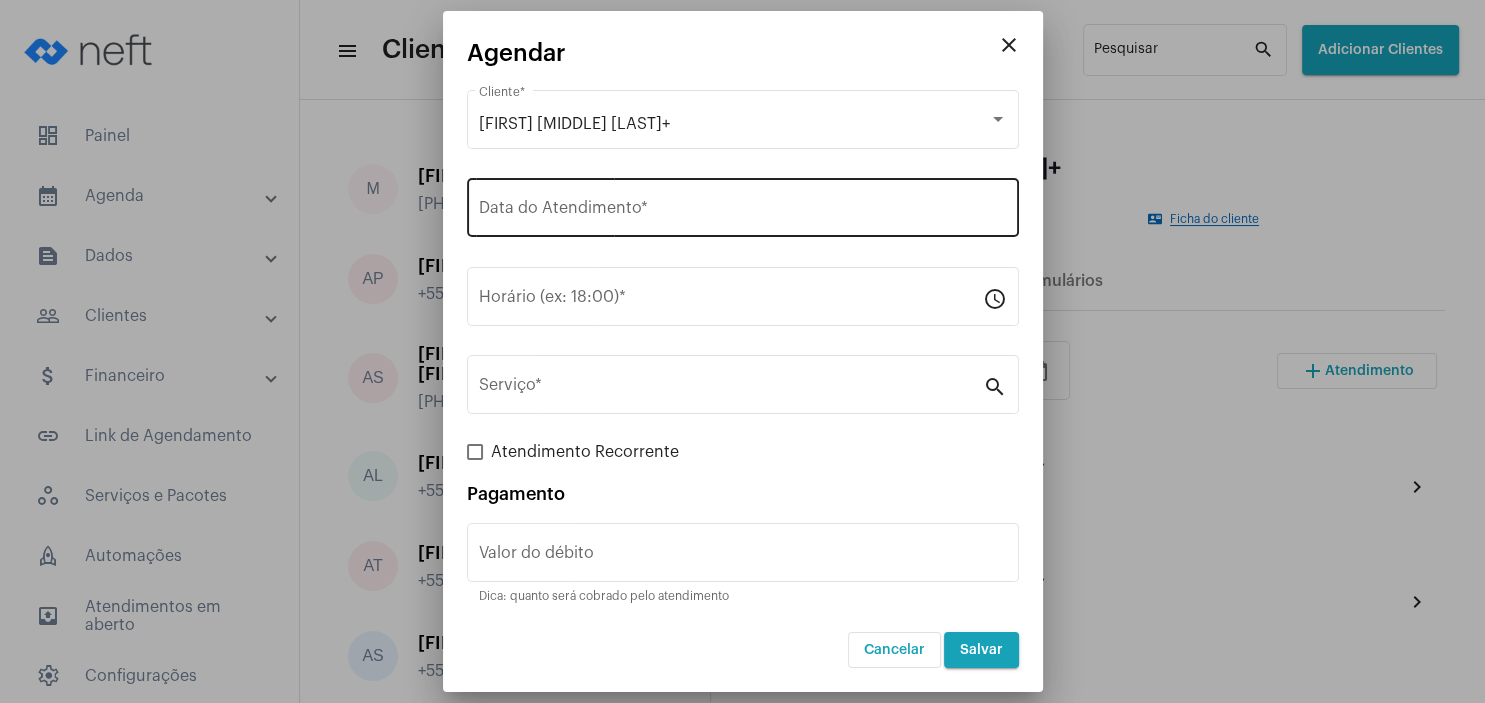 click on "Data do Atendimento  *" at bounding box center [743, 205] 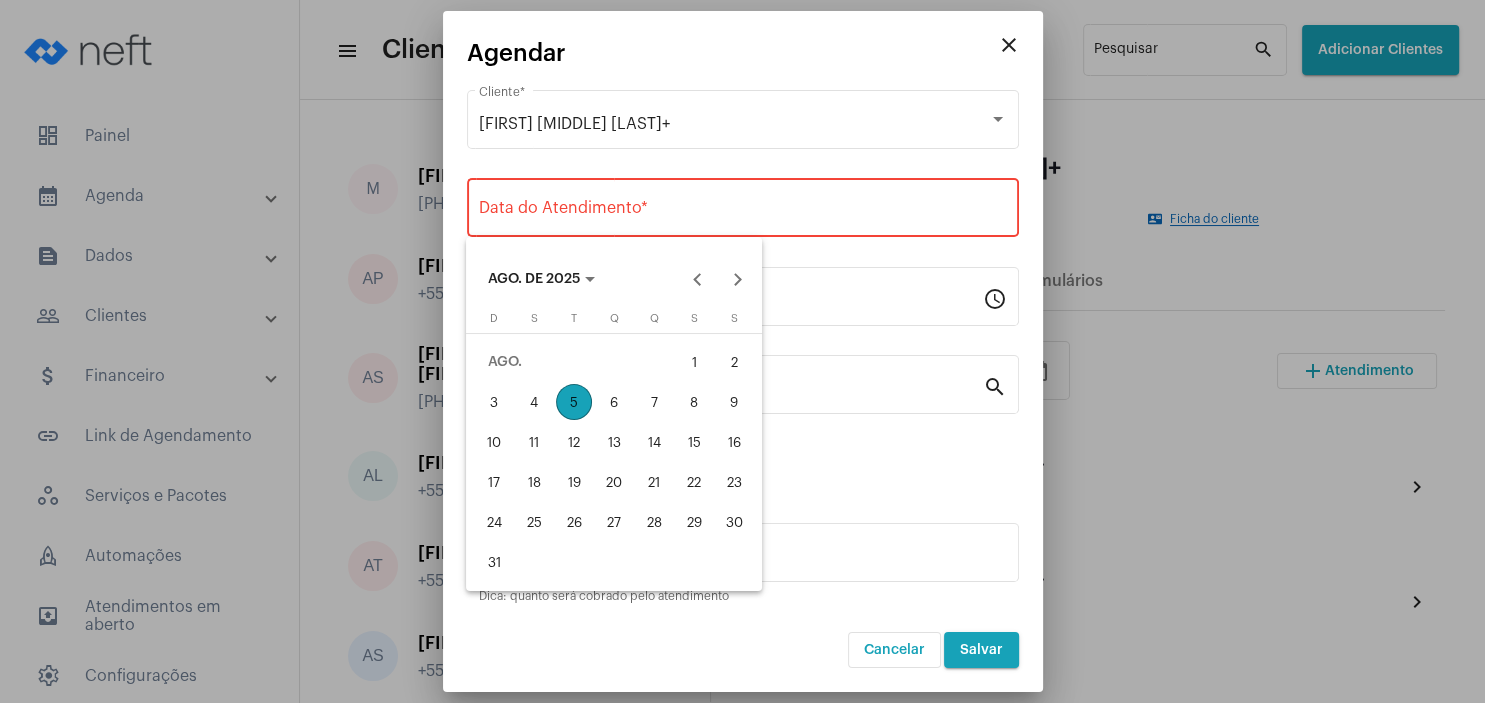 click on "5" at bounding box center [574, 402] 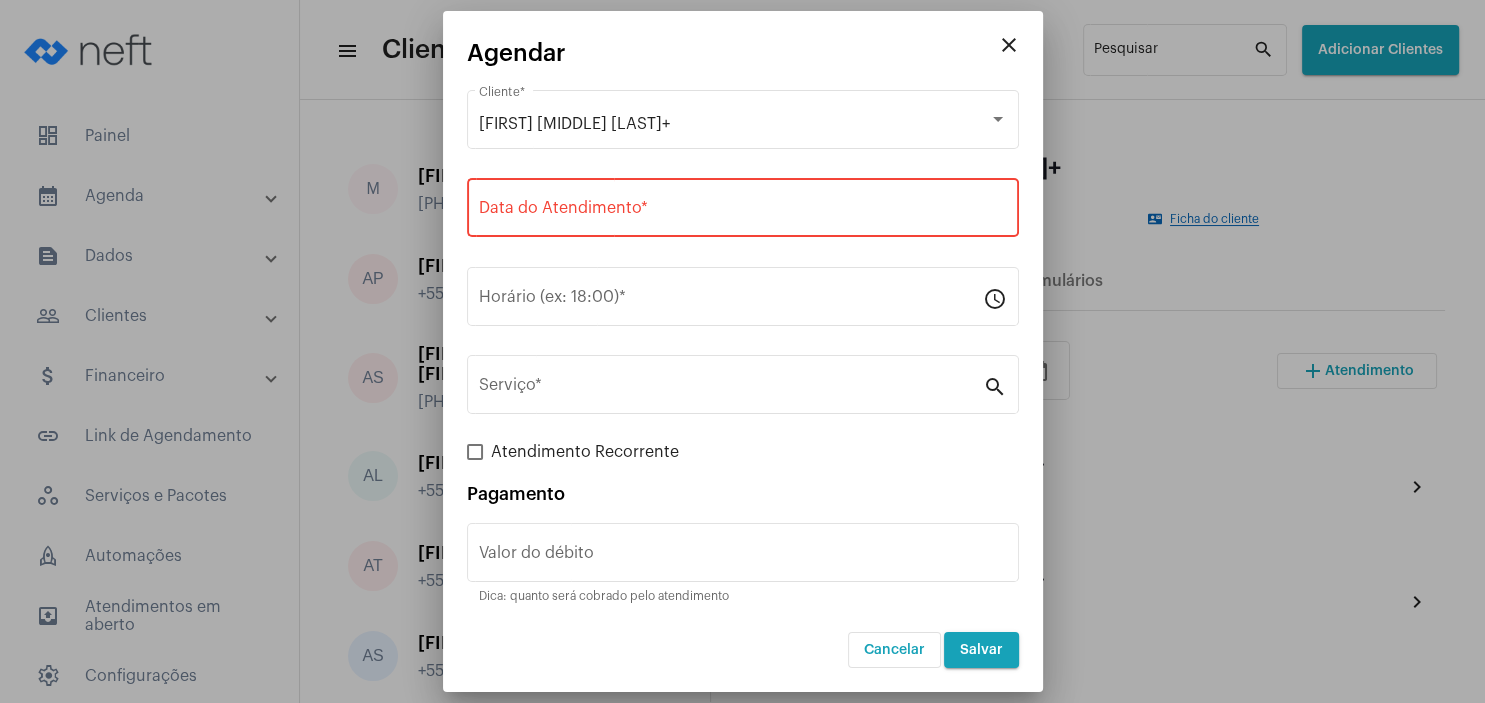 type on "05/08/2025" 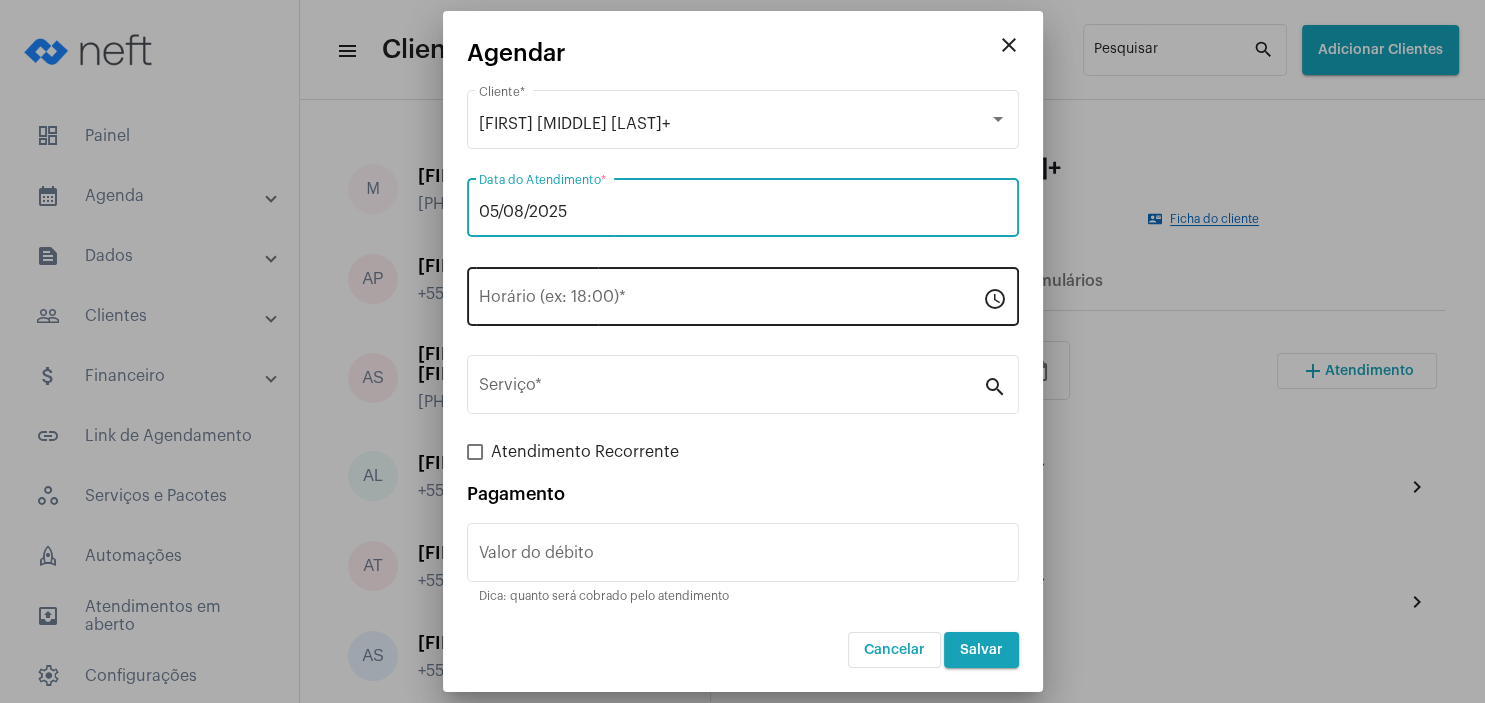 click on "Horário (ex: 18:00)  *" at bounding box center [731, 301] 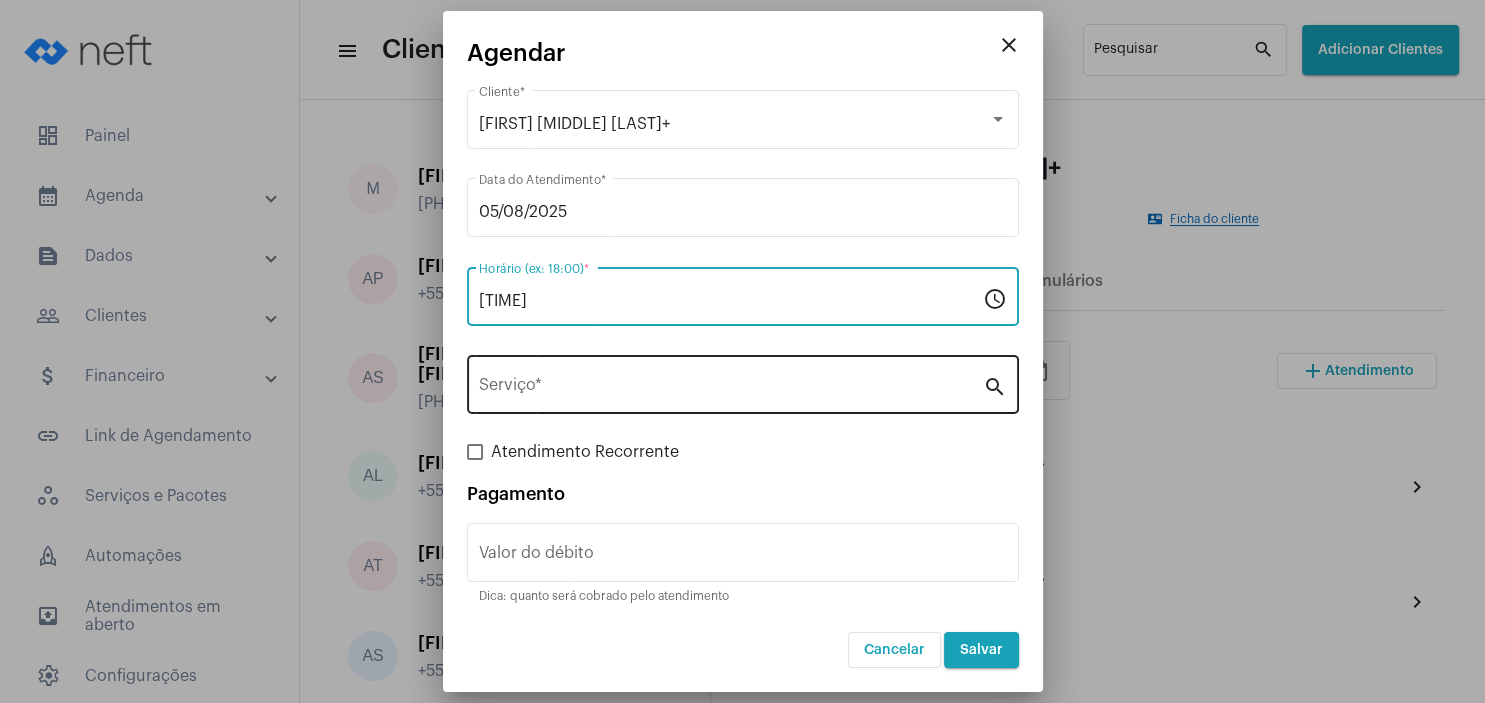 type on "[TIME]" 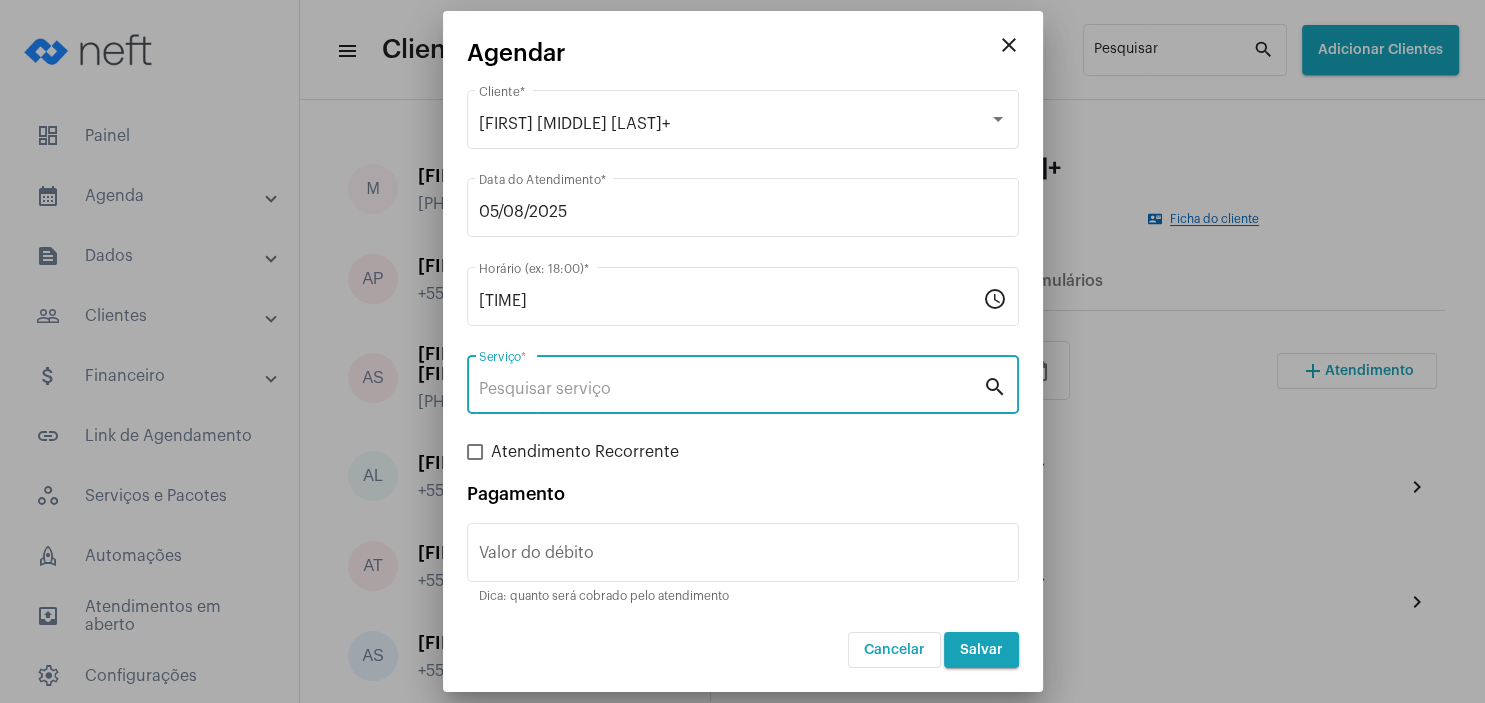 click on "Serviço  *" at bounding box center [731, 389] 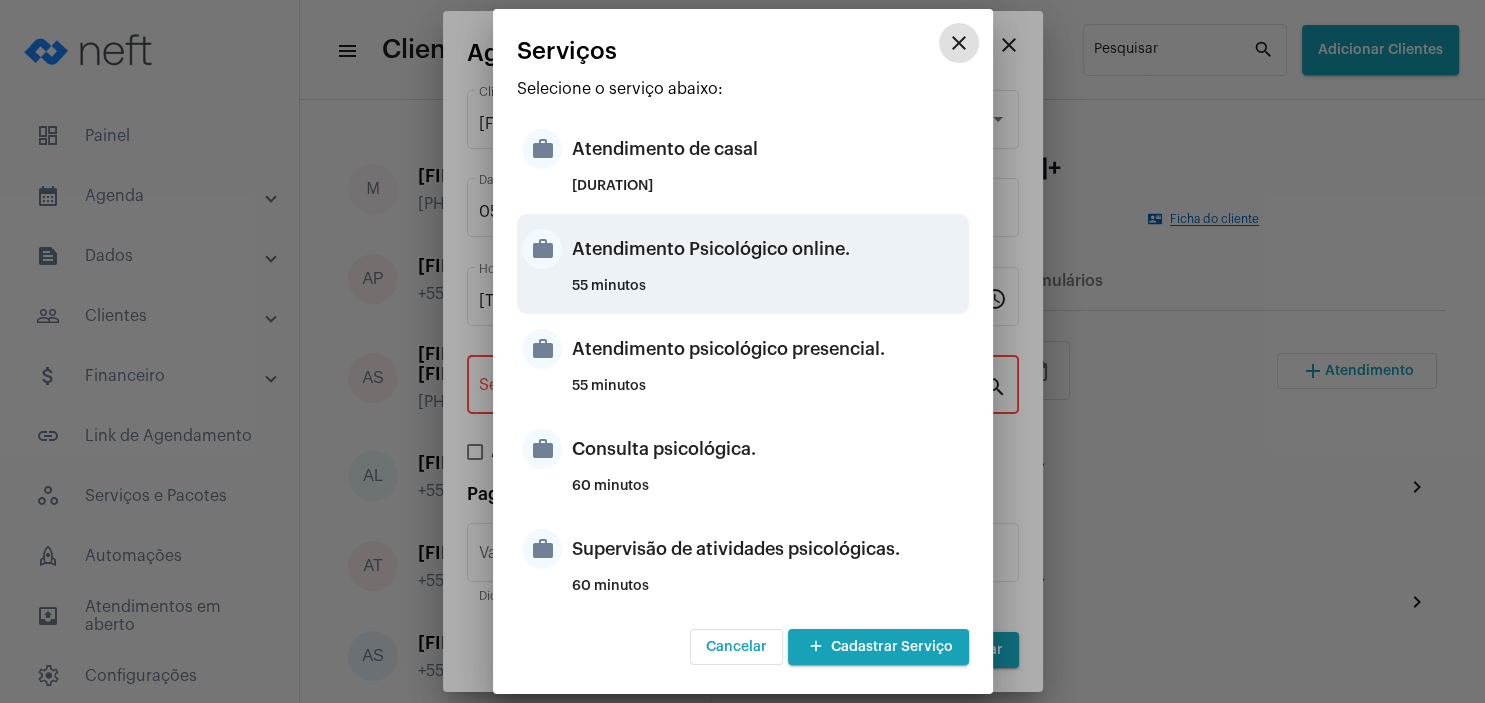 click on "Atendimento Psicológico online." at bounding box center [768, 249] 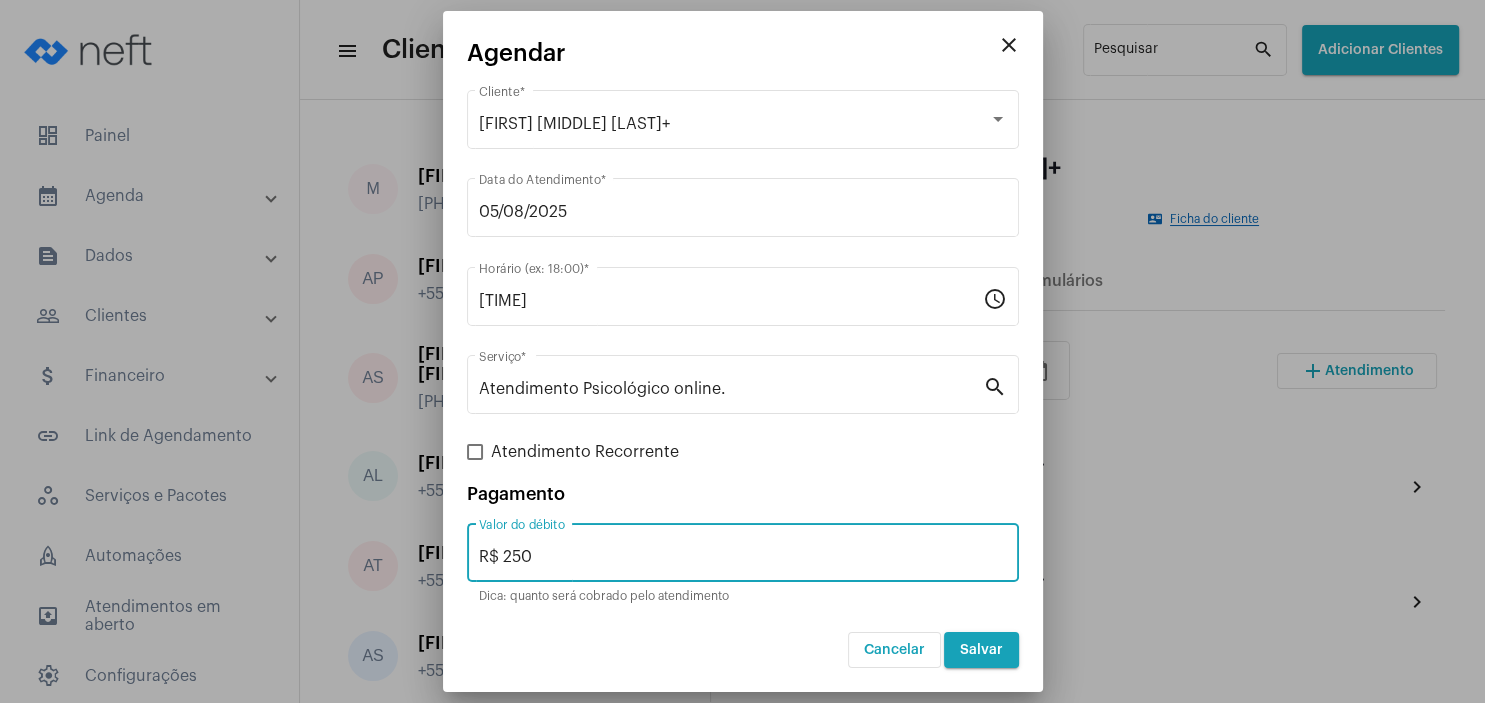 click on "R$ 250" at bounding box center [743, 557] 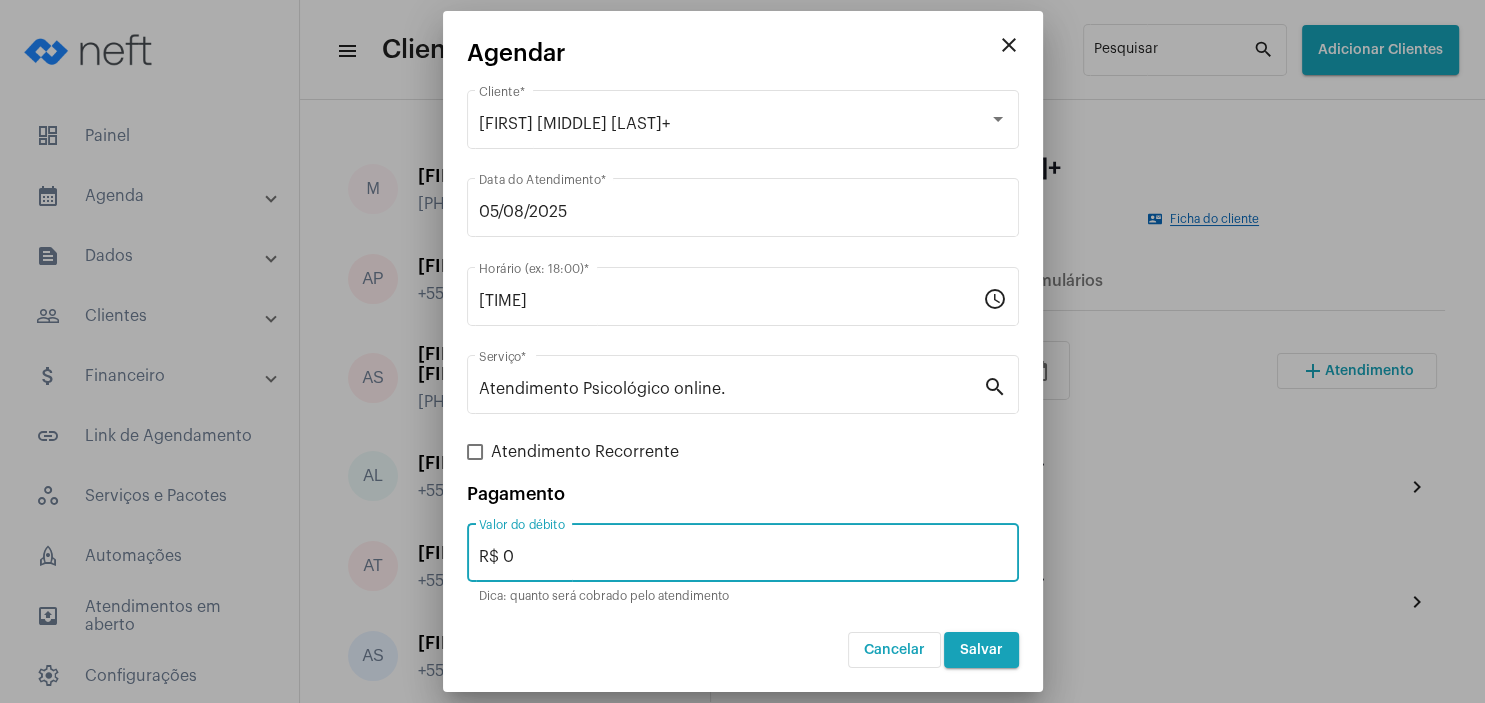 type on "R$ 0" 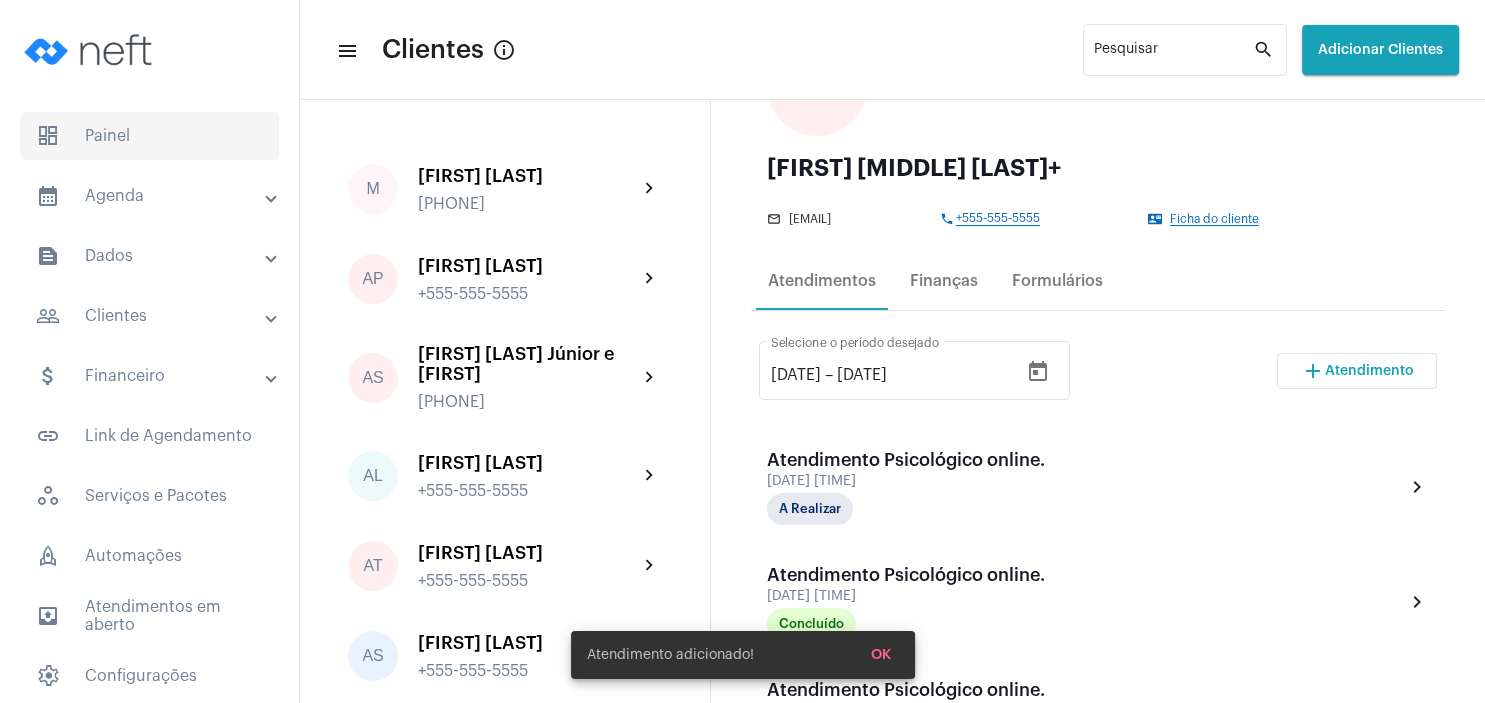 click on "dashboard   Painel" 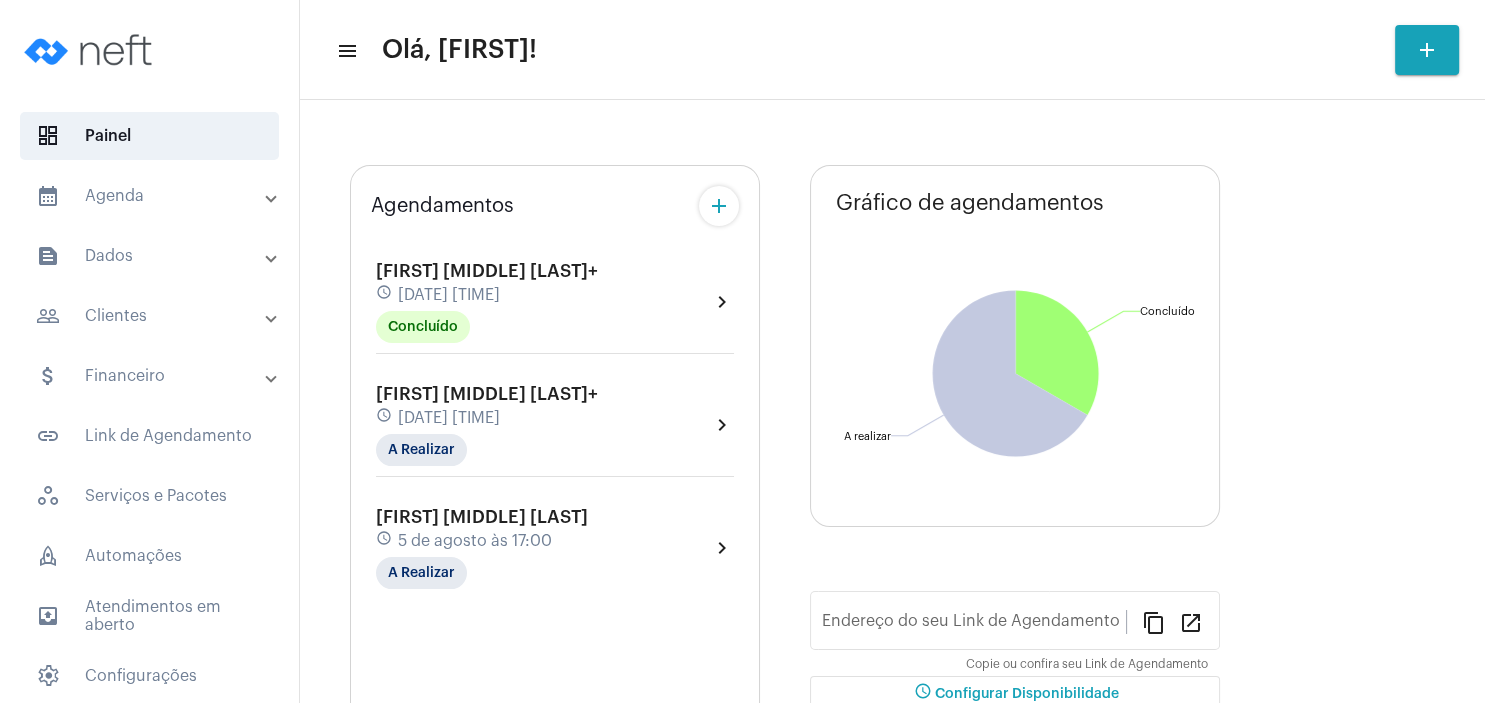 type on "https://neft.com.br/tania-regina-aosani" 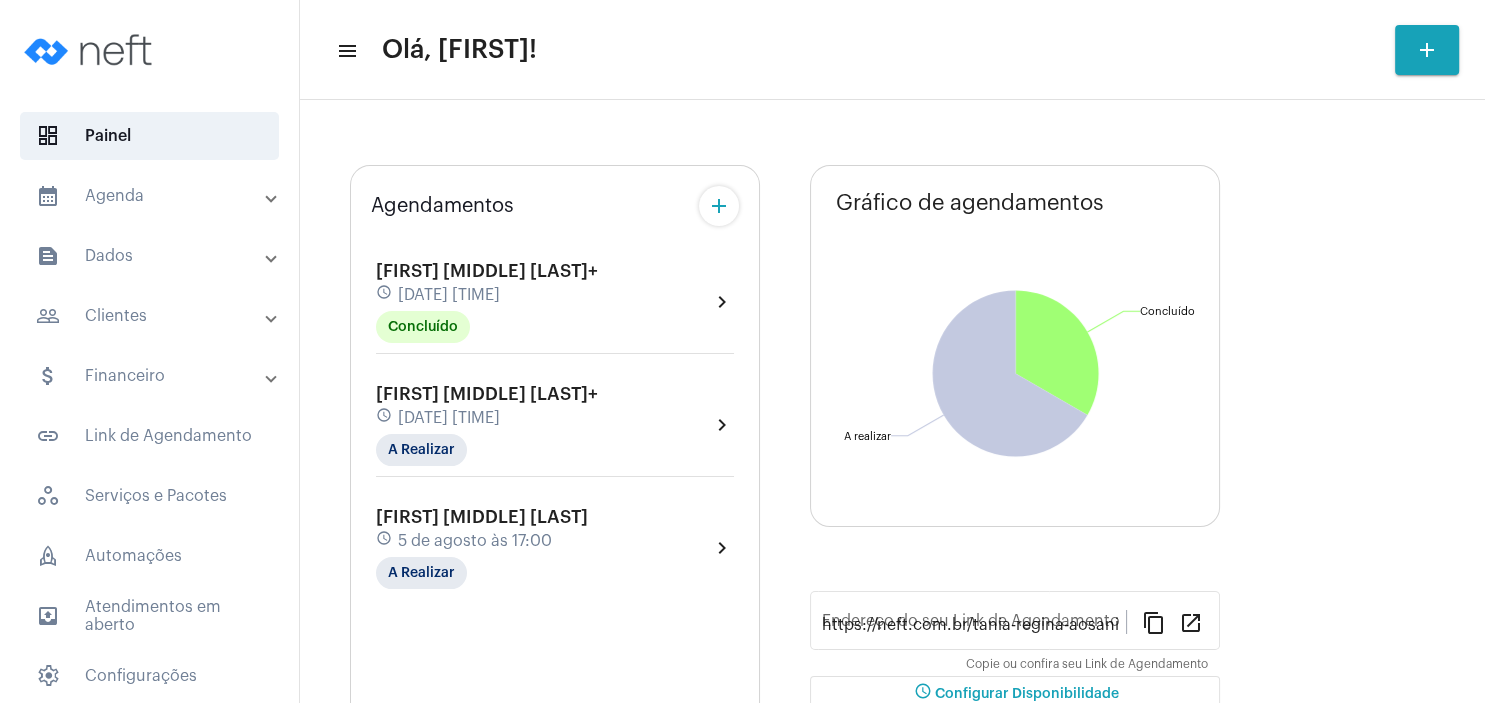 click on "Miguel António Adilson+ schedule 5 de agosto às 13:15 Concluído  chevron_right  Miguel António Adilson+ schedule 5 de agosto às 13:40 A Realizar  chevron_right  Daniel Jair Petry schedule 5 de agosto às 17:00 A Realizar  chevron_right" 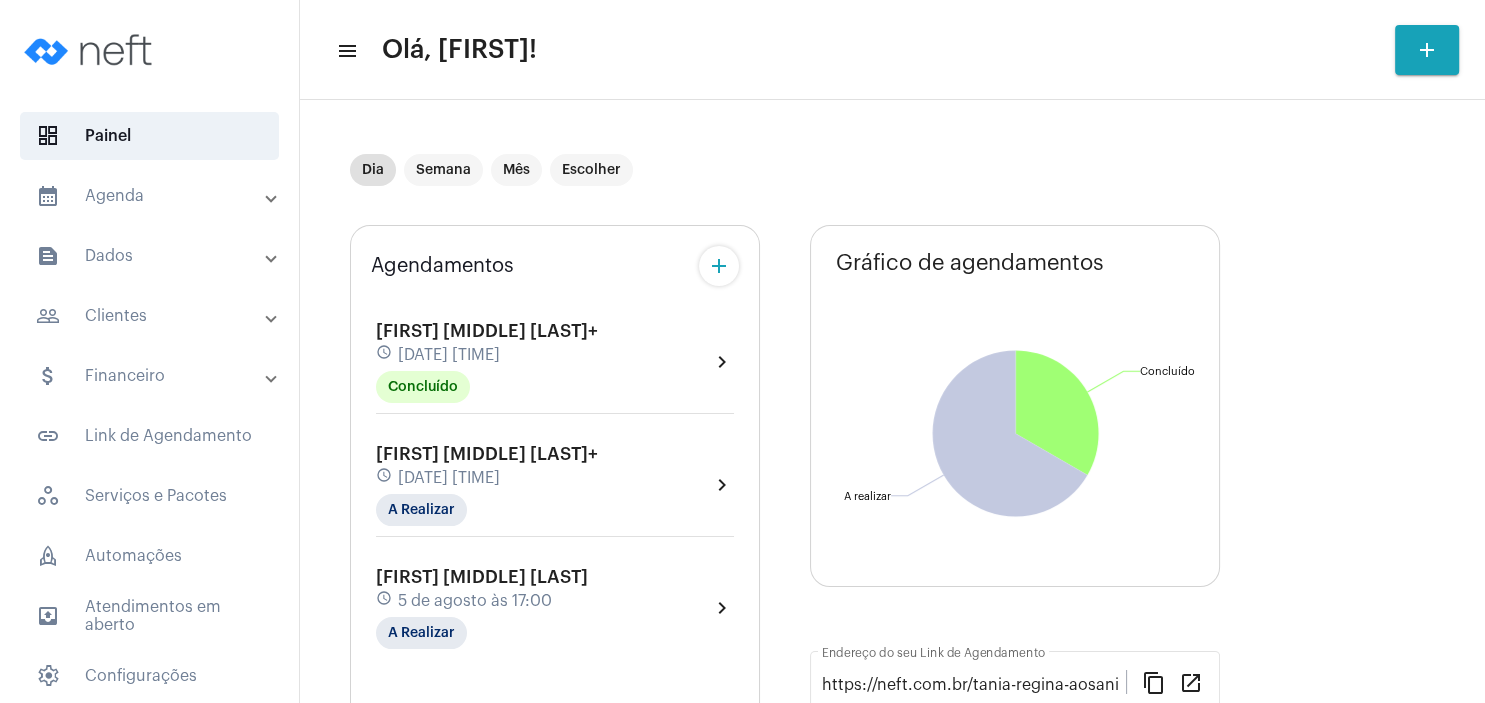 click on "[FIRST] [MIDDLE] [LAST]+" 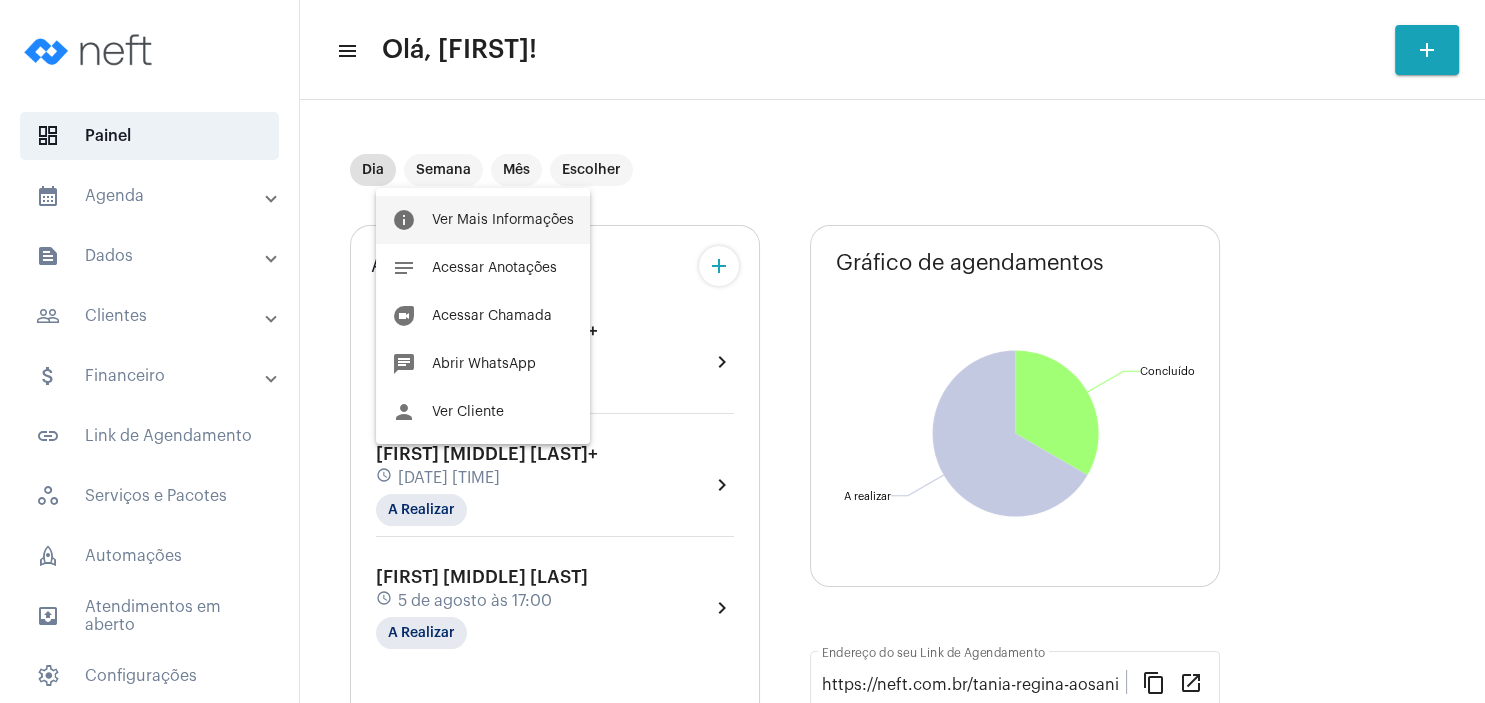 click on "Ver Mais Informações" at bounding box center [503, 220] 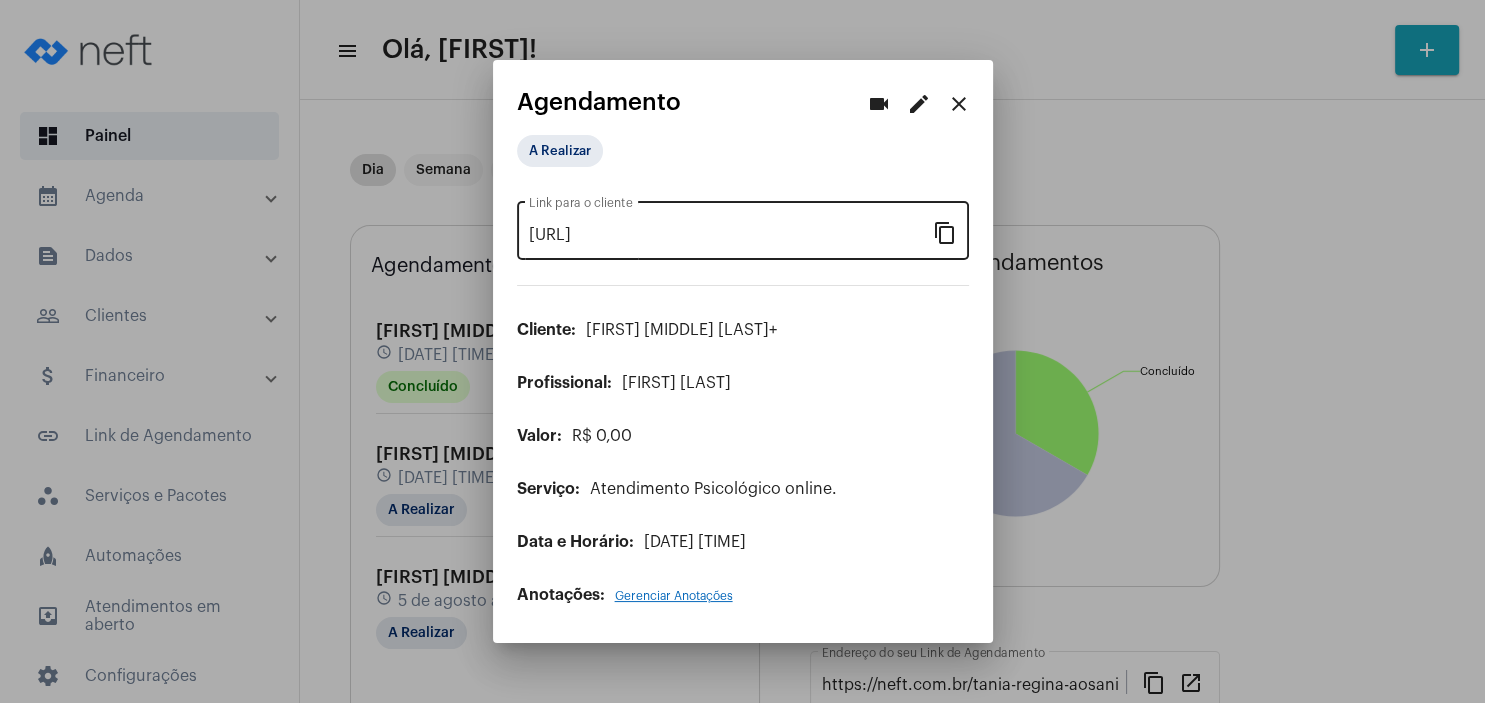click on "content_copy" at bounding box center [945, 232] 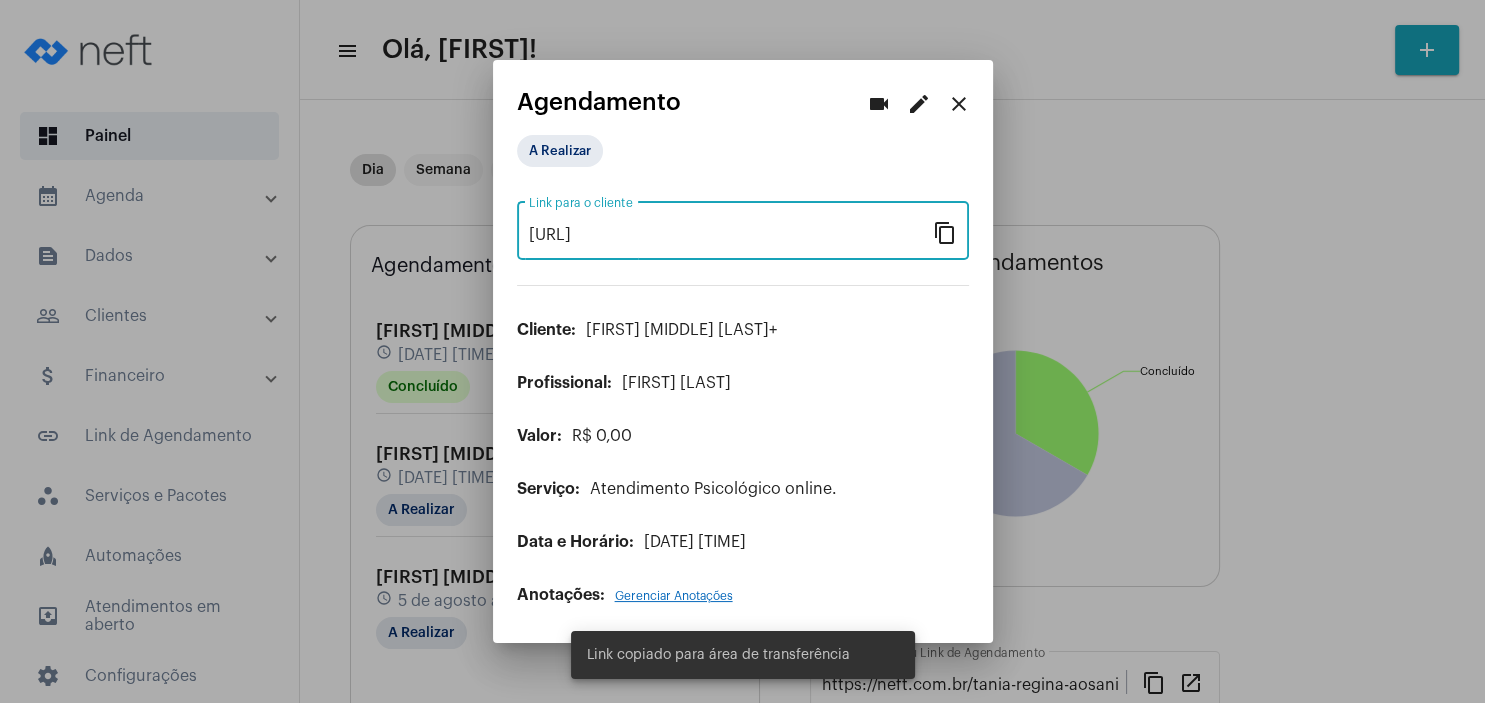 scroll, scrollTop: 0, scrollLeft: 157, axis: horizontal 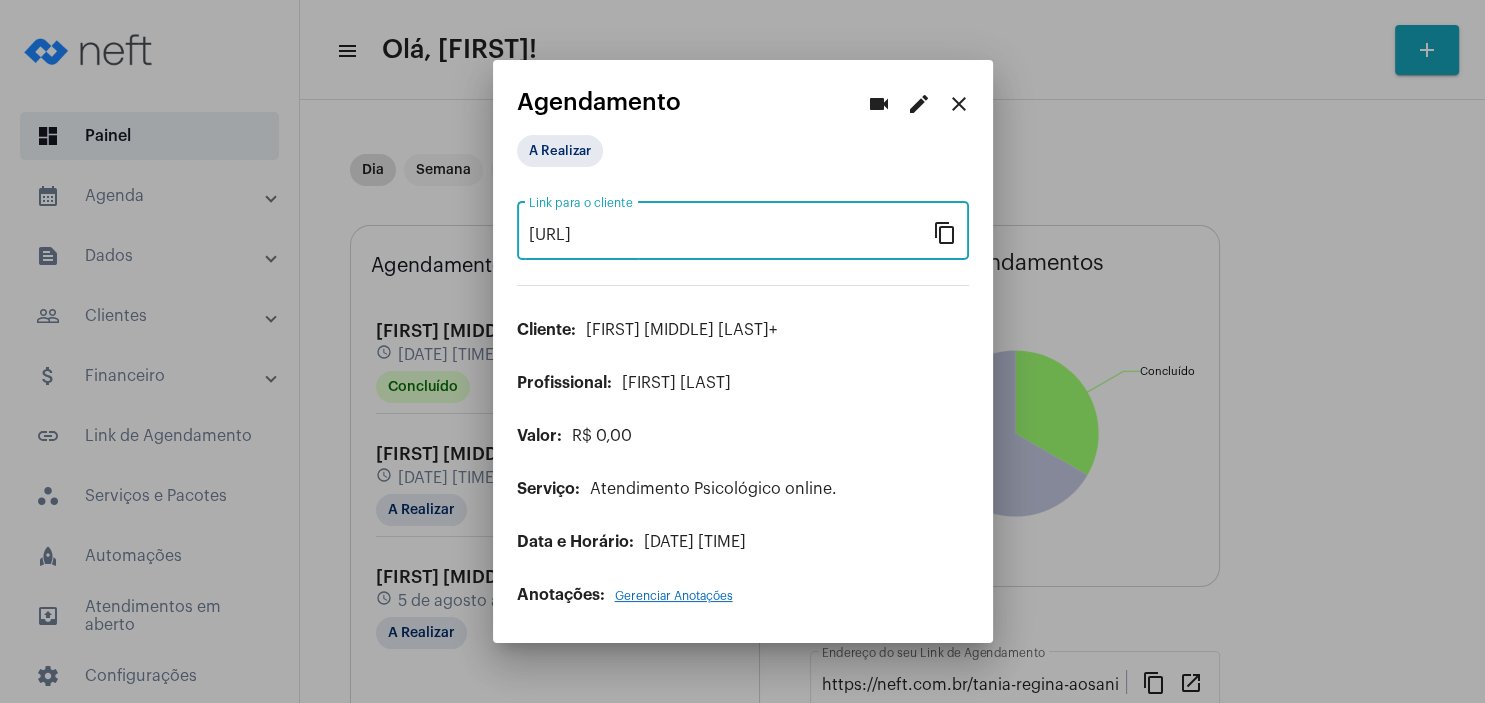 click on "close" at bounding box center (959, 104) 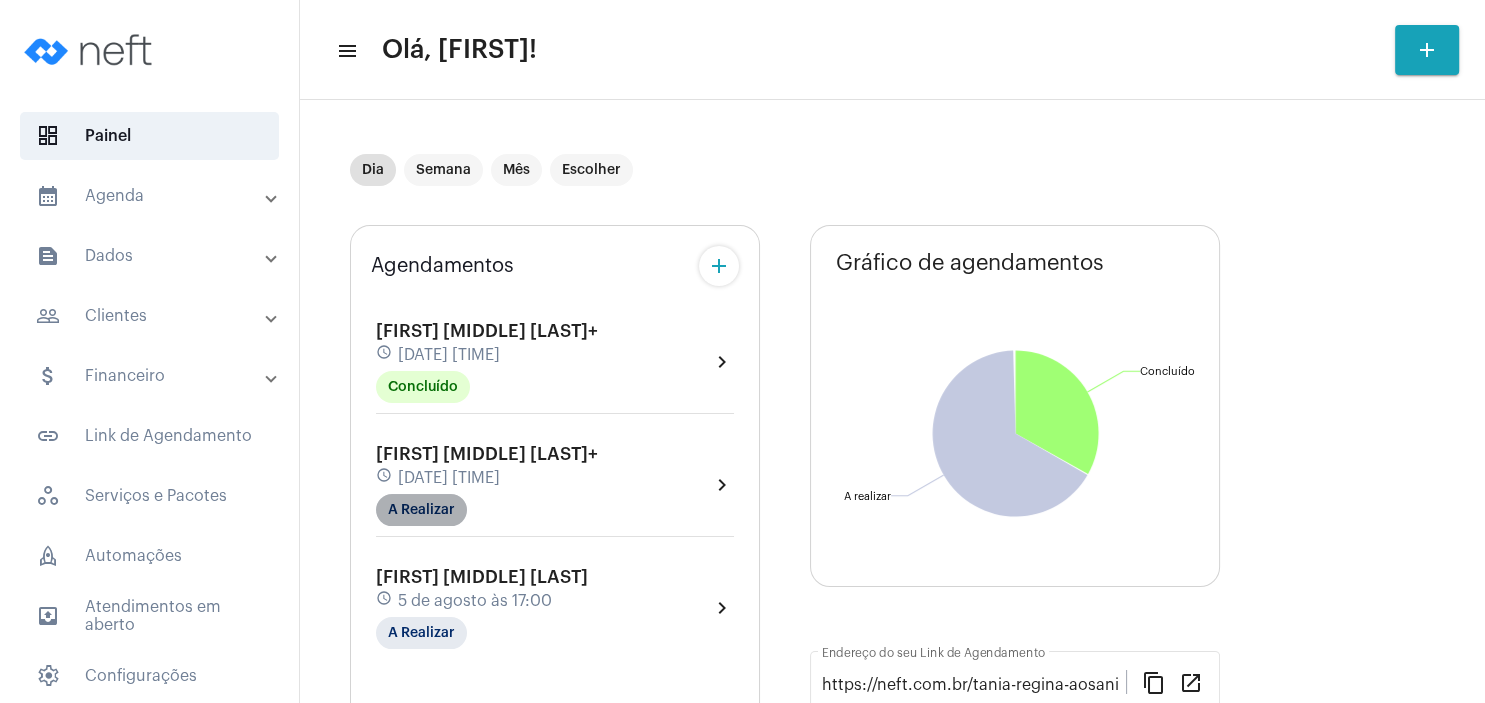 click on "A Realizar" 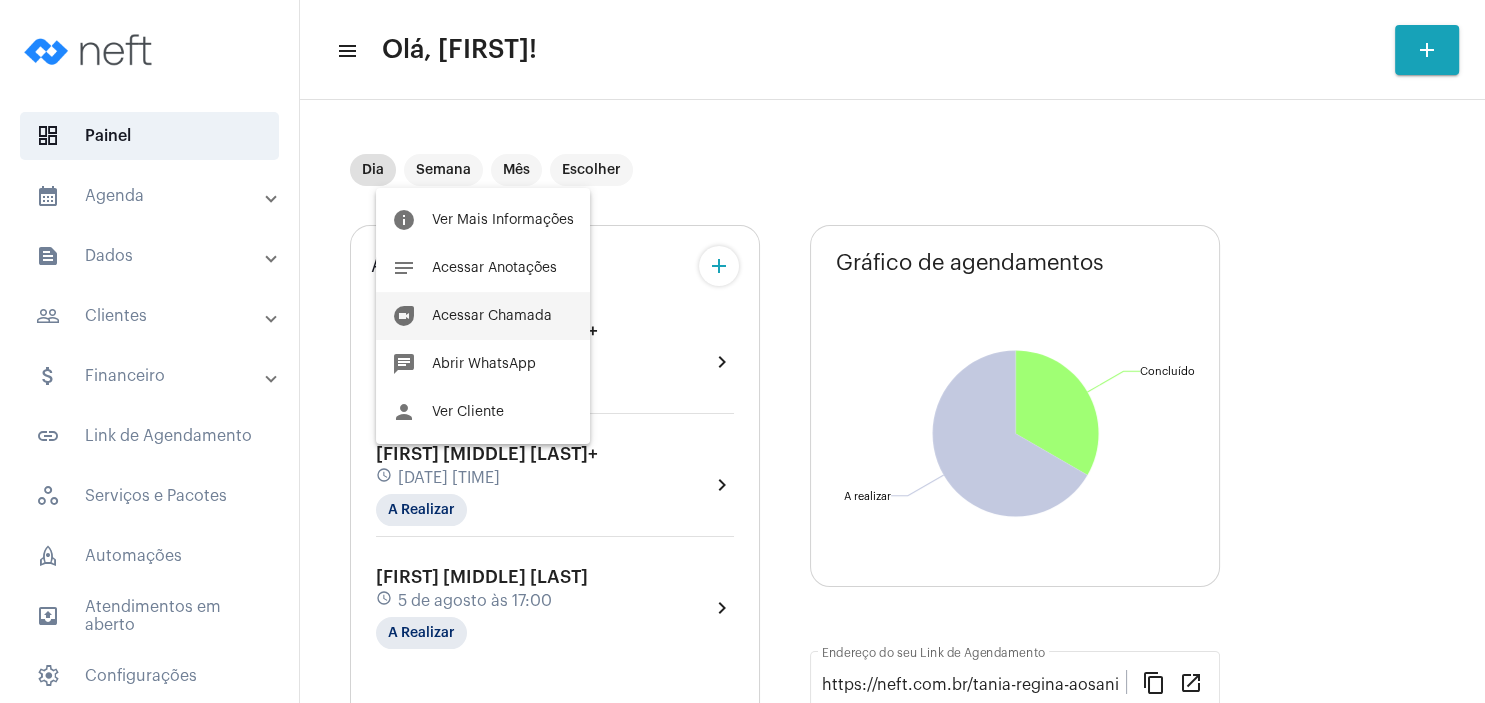 click on "Acessar Chamada" at bounding box center [492, 316] 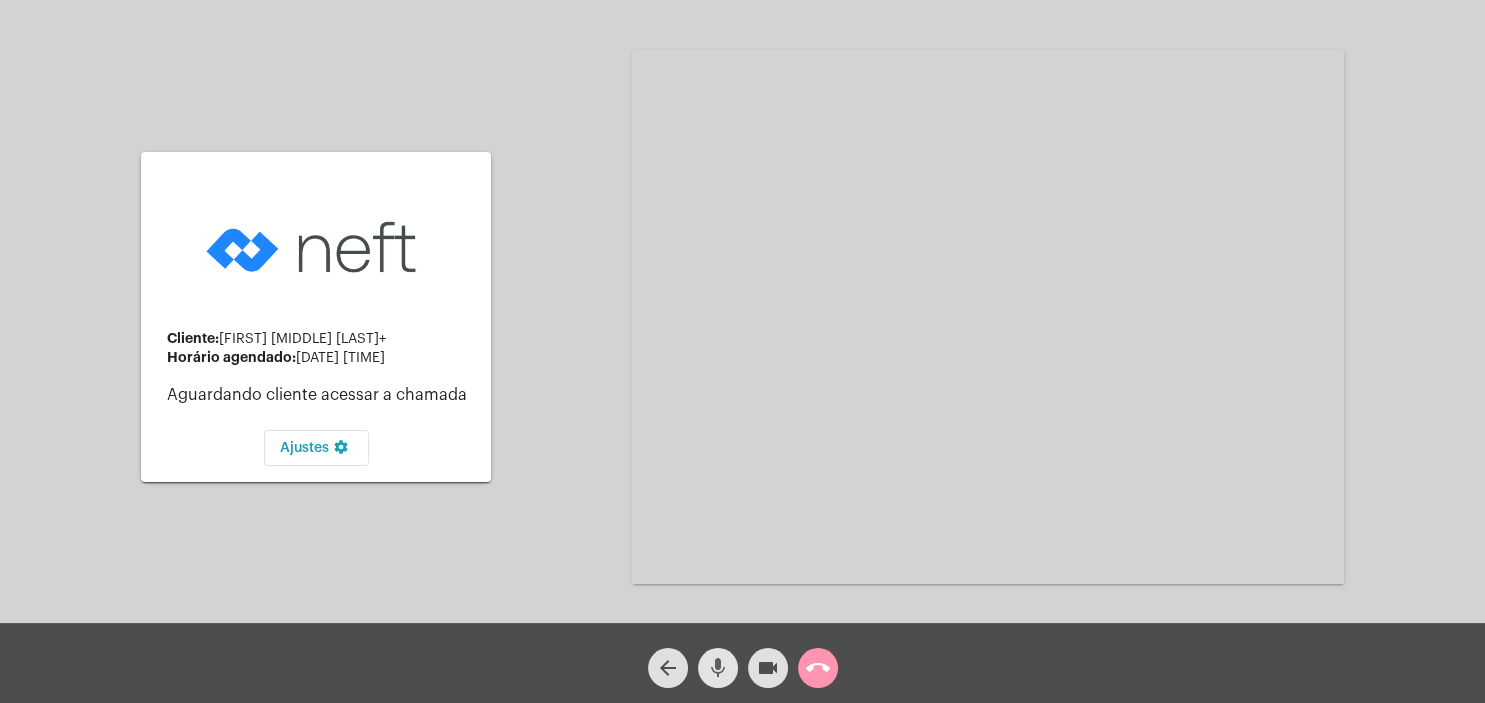 click on "mic" 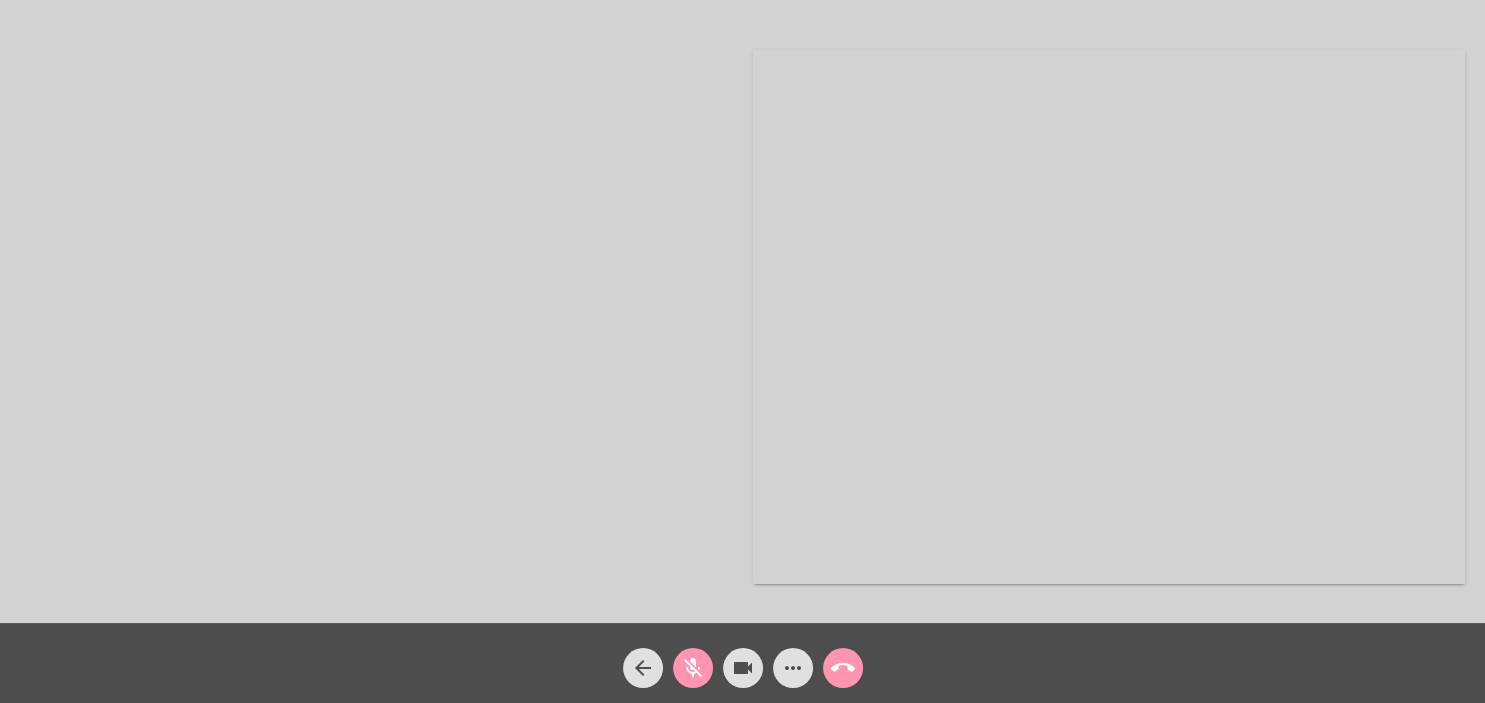 click on "mic_off" 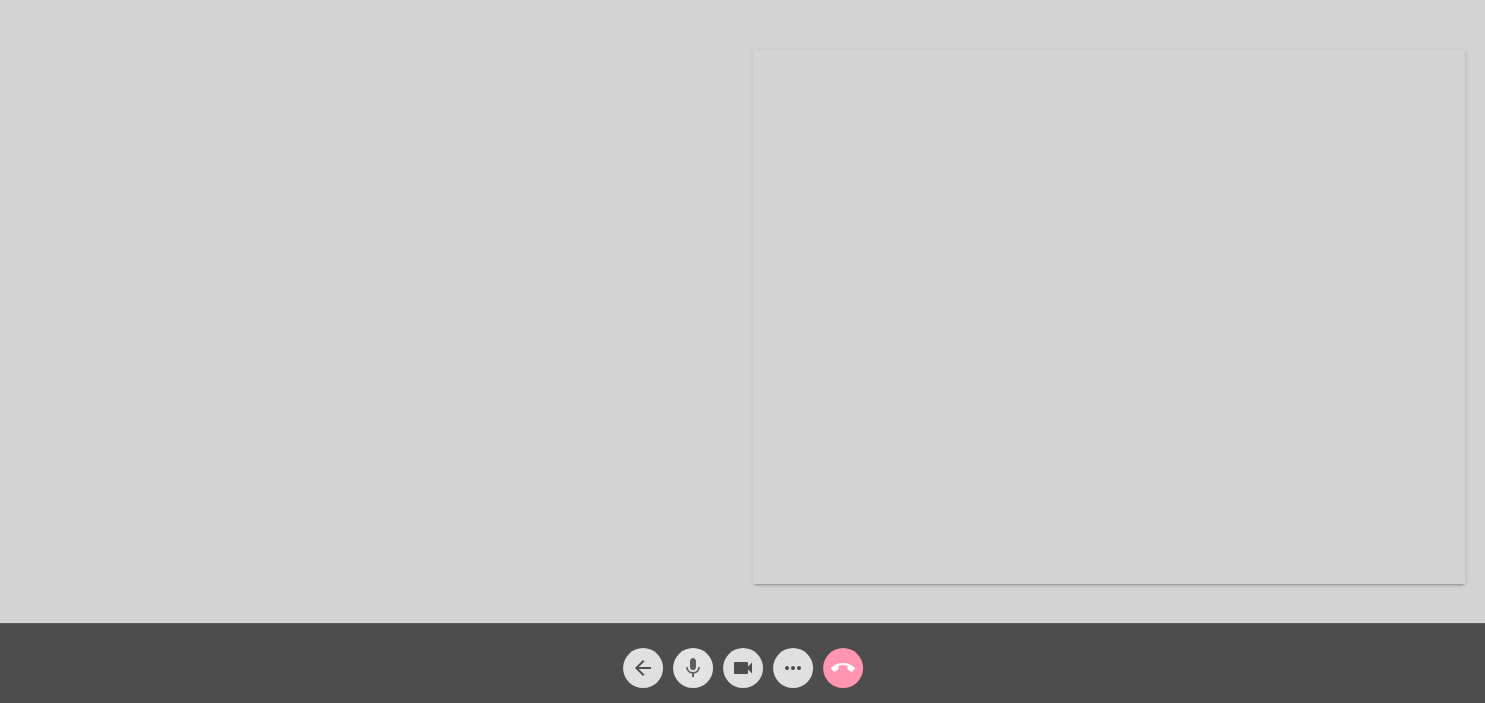 click on "mic" 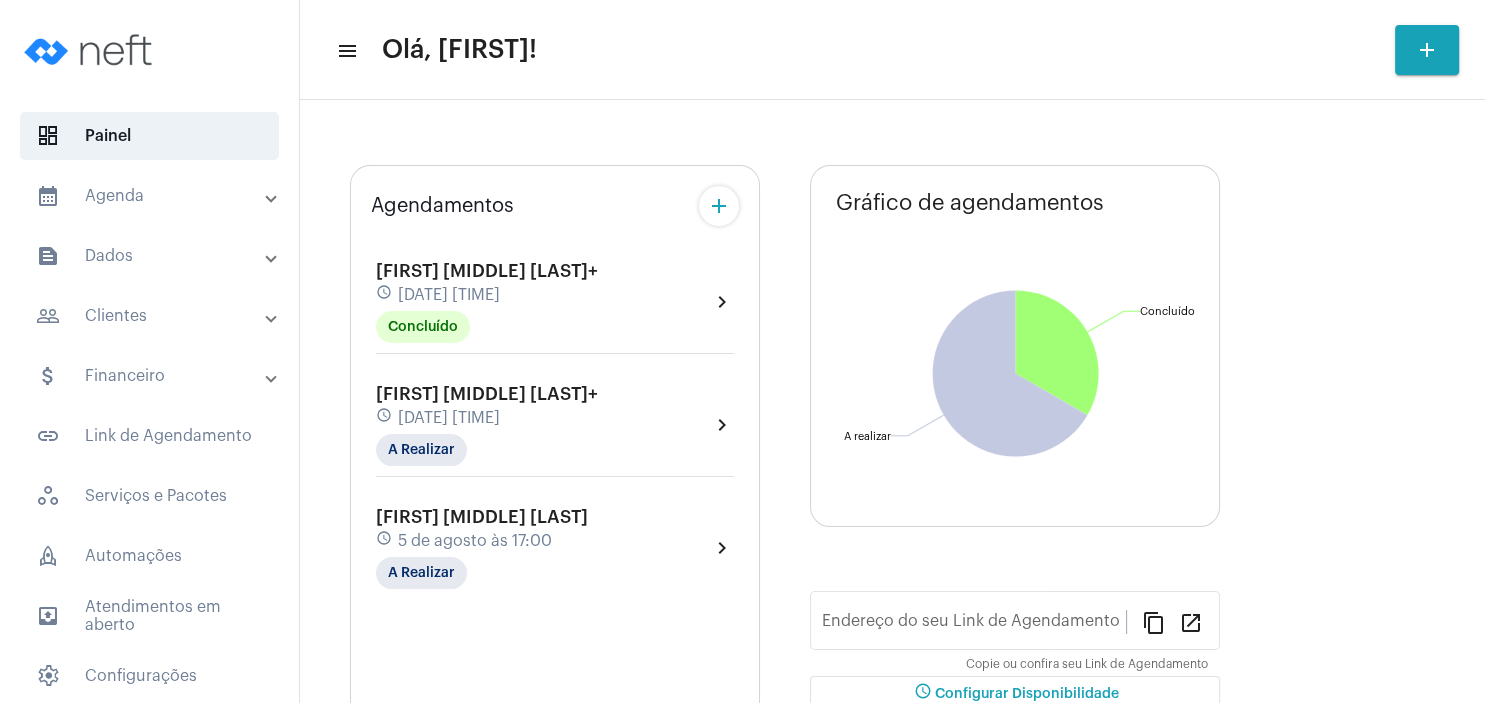 type on "https://neft.com.br/tania-regina-aosani" 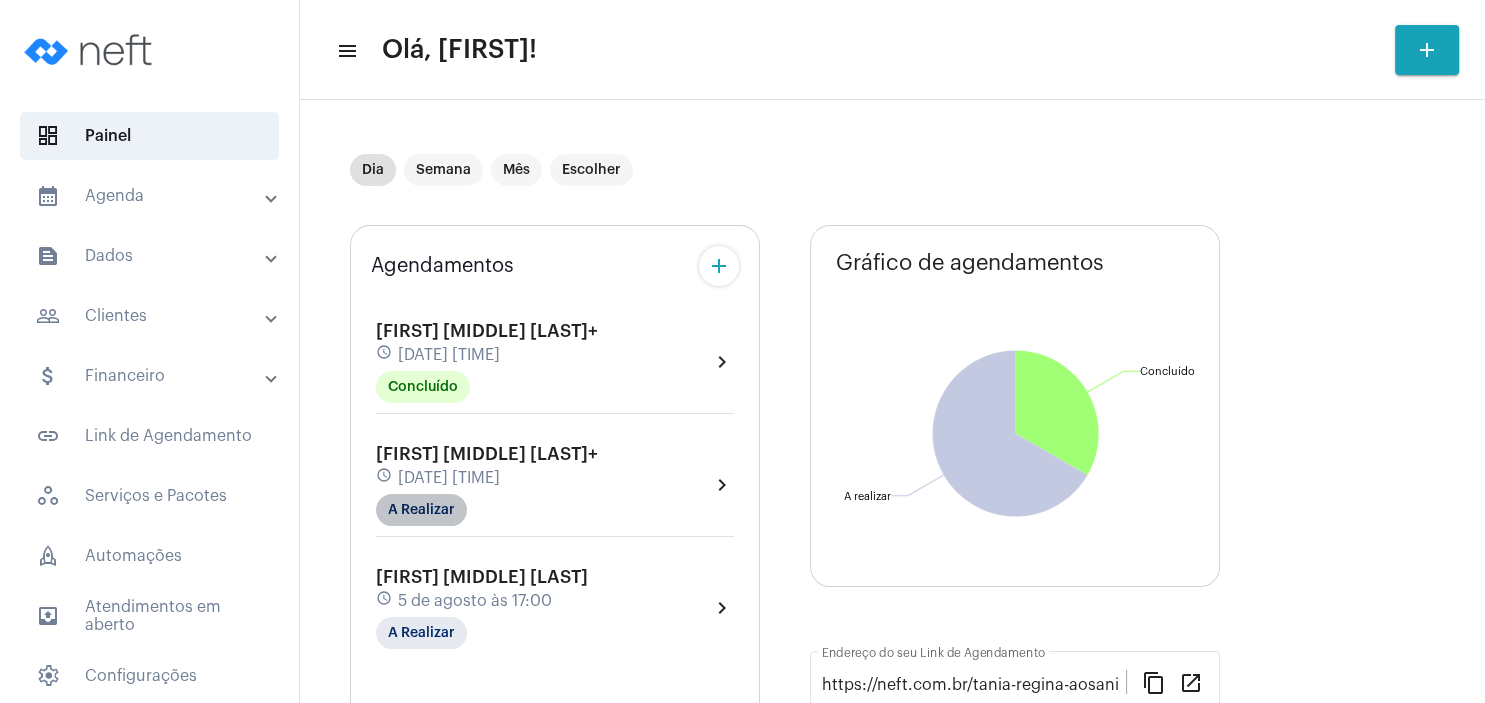 click on "A Realizar" 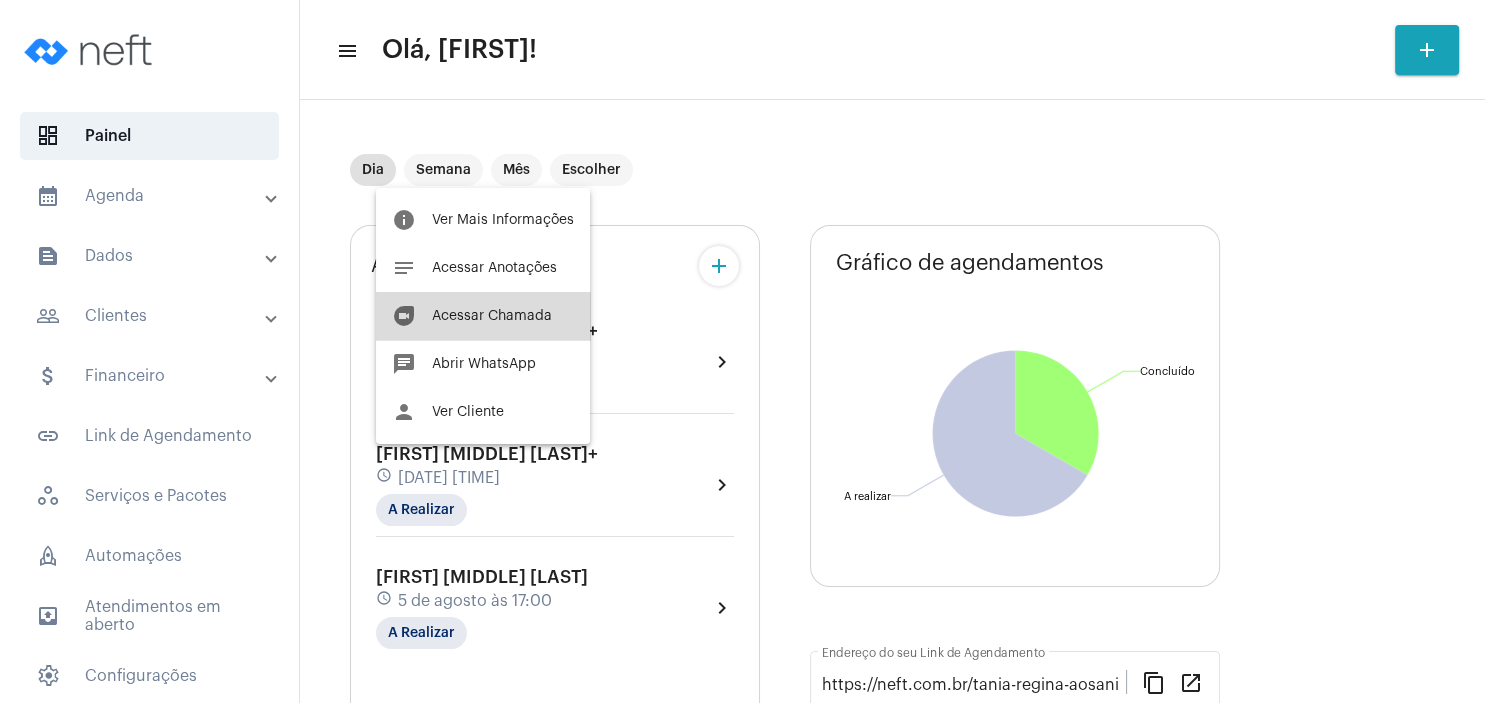 click on "Acessar Chamada" at bounding box center [492, 316] 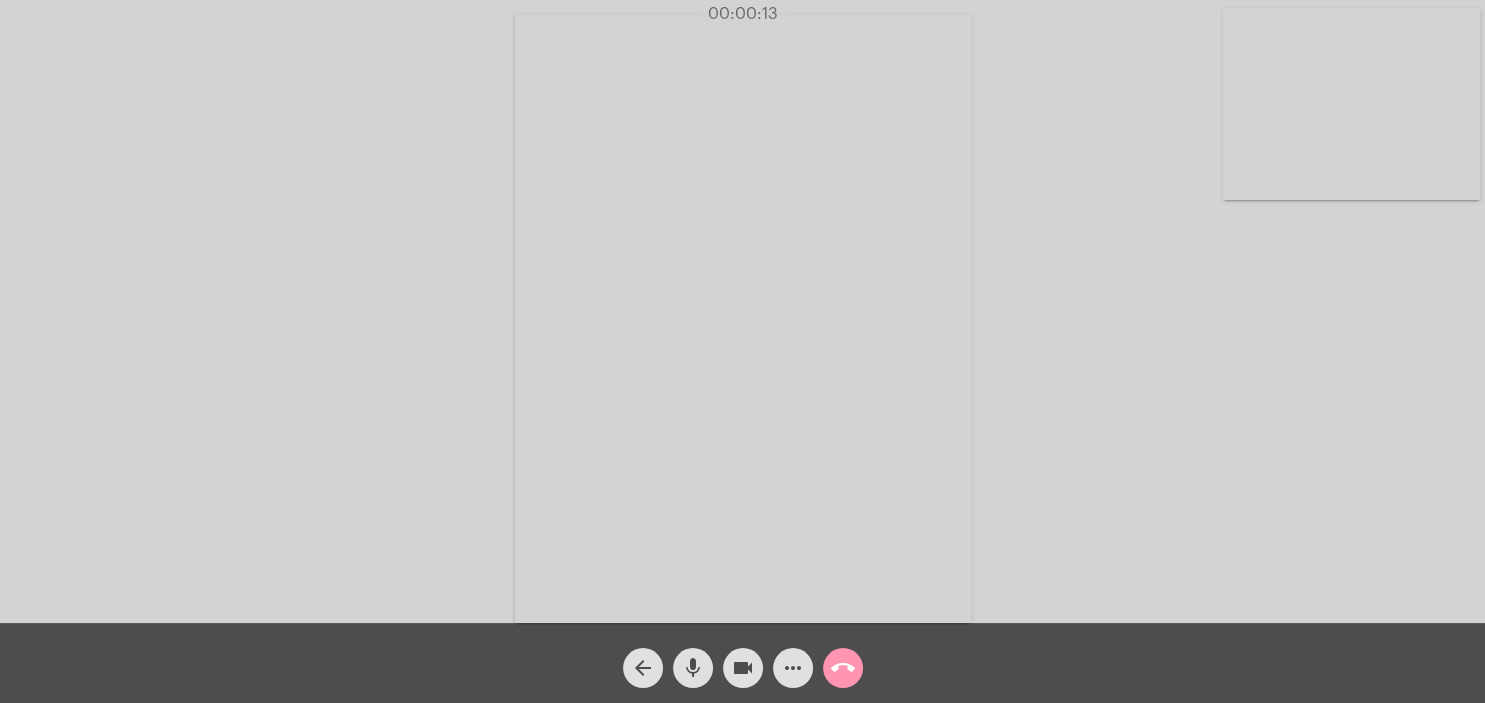 click on "Acessando Câmera e Microfone..." 